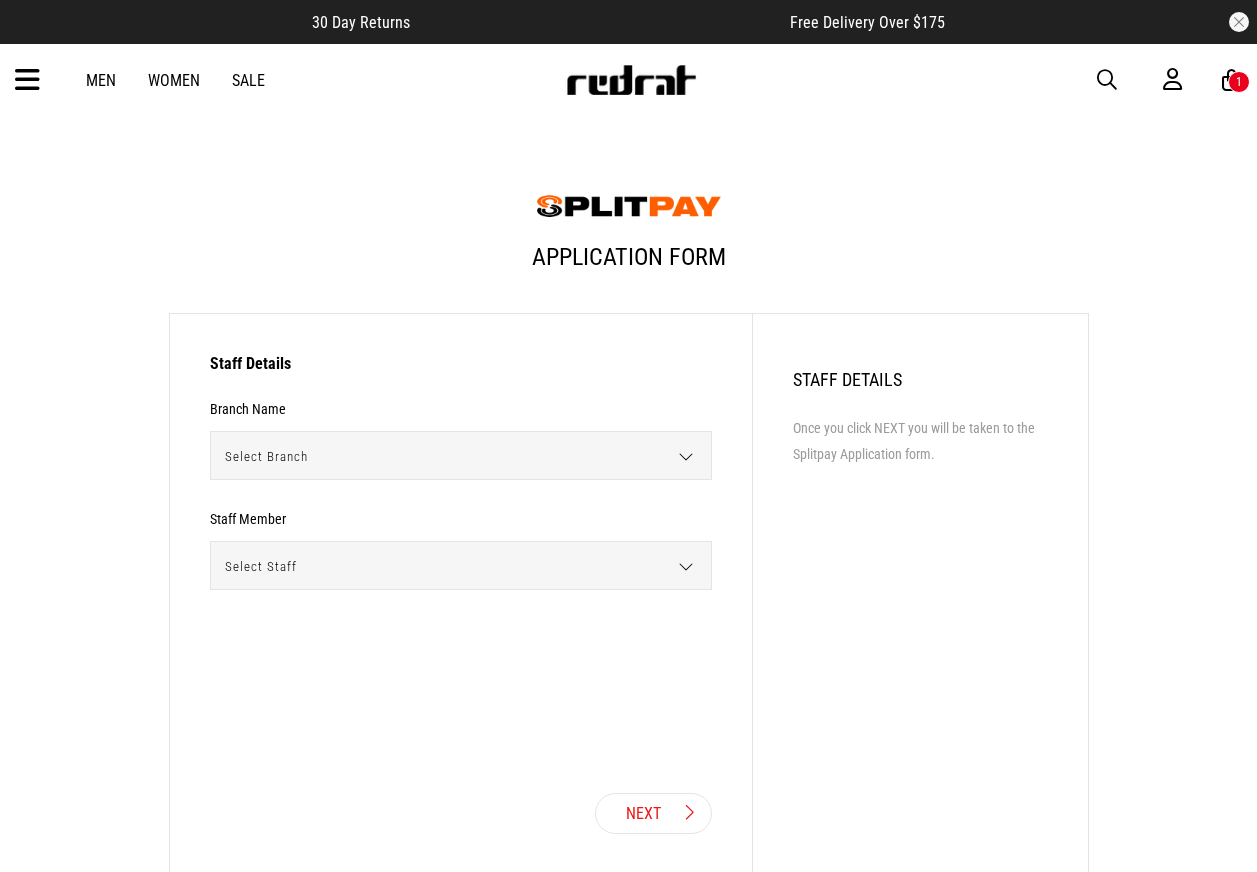 scroll, scrollTop: 0, scrollLeft: 0, axis: both 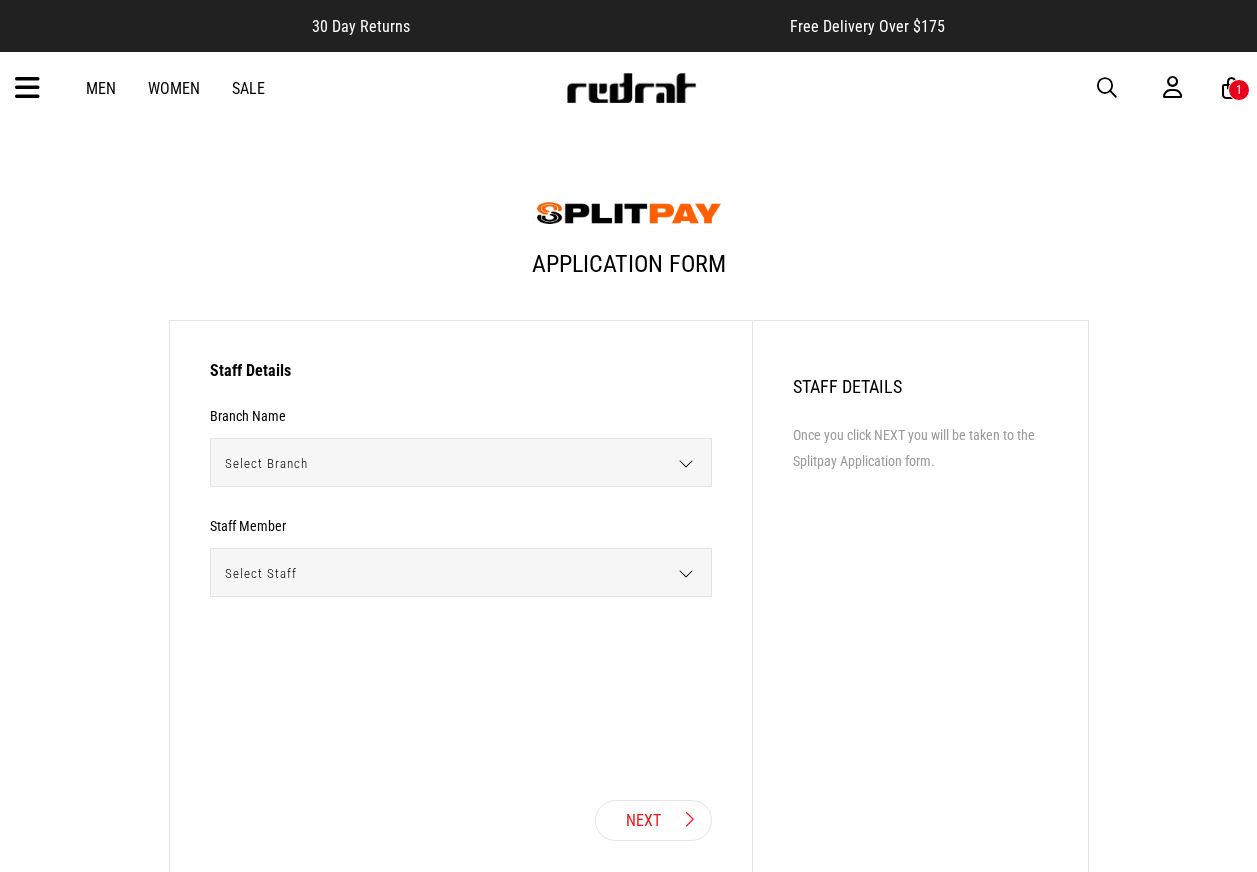 click on "Select Branch" at bounding box center [454, 463] 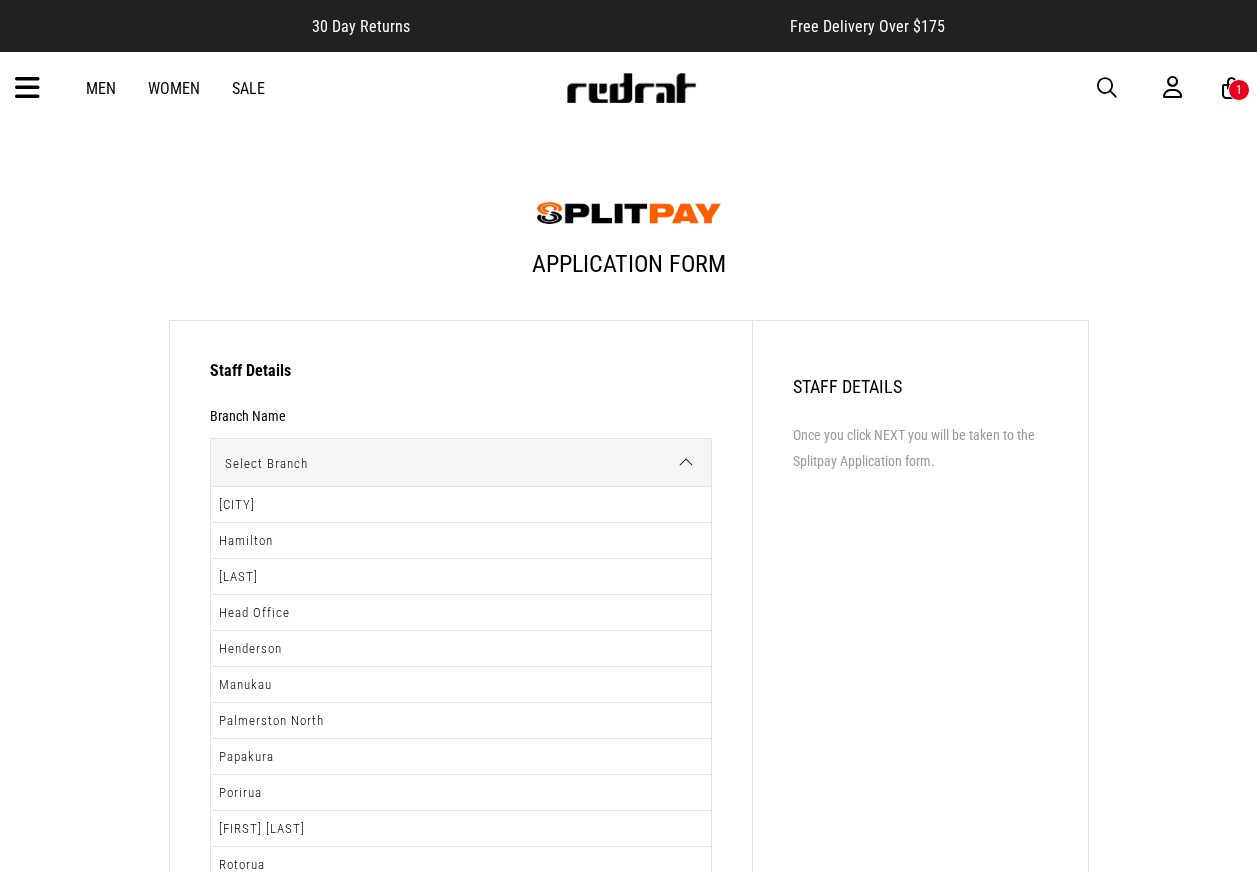 click on "Select Branch" at bounding box center (454, 463) 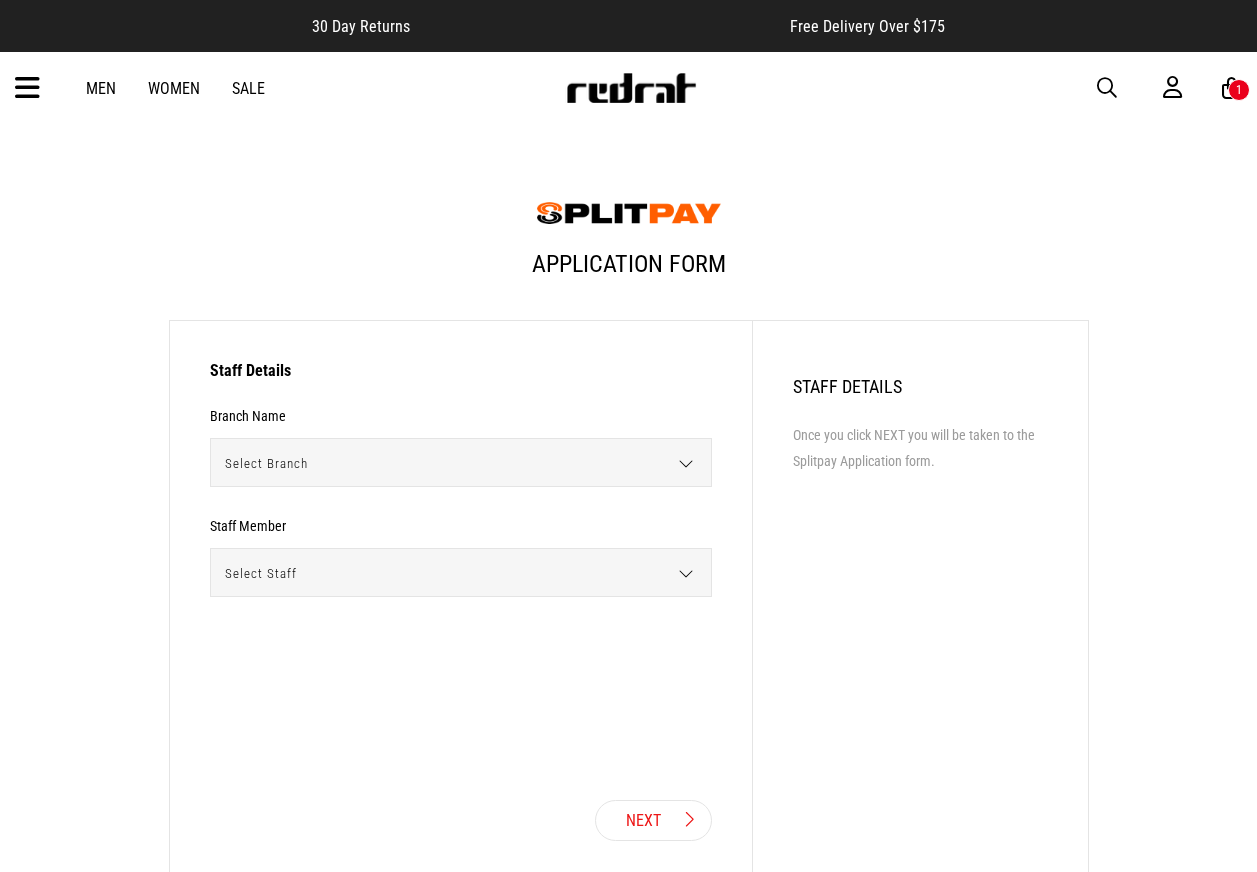 click on "Select Branch" at bounding box center [454, 463] 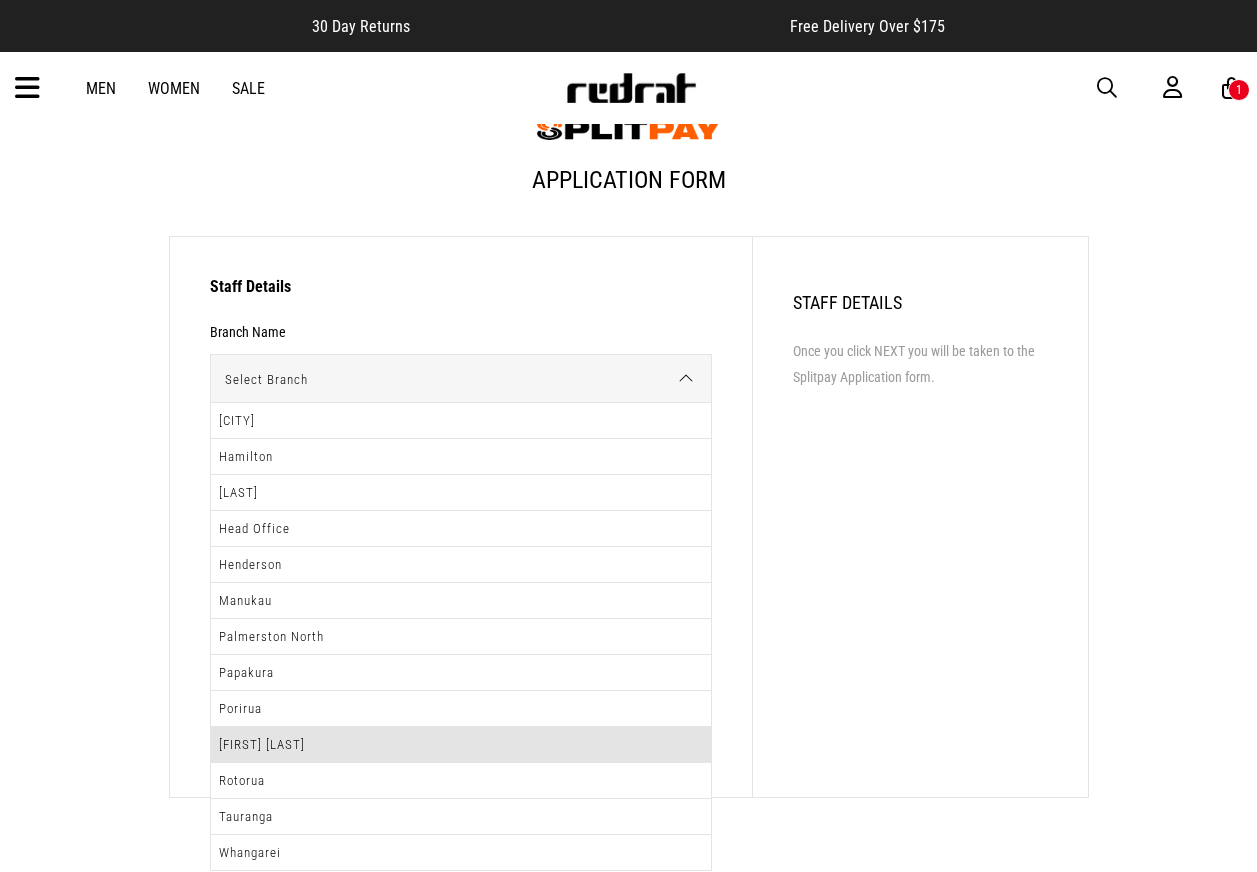 scroll, scrollTop: 200, scrollLeft: 0, axis: vertical 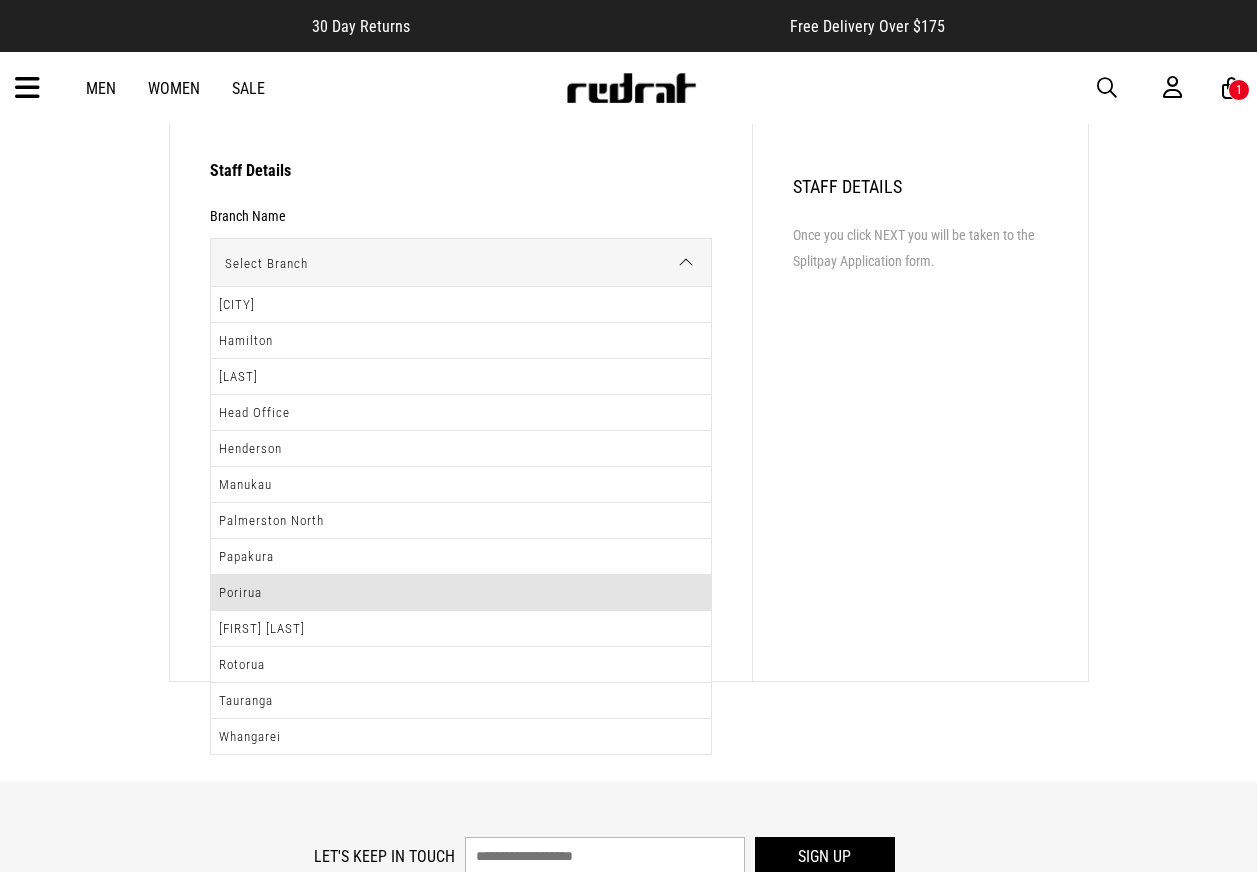 click on "Porirua" at bounding box center [461, 593] 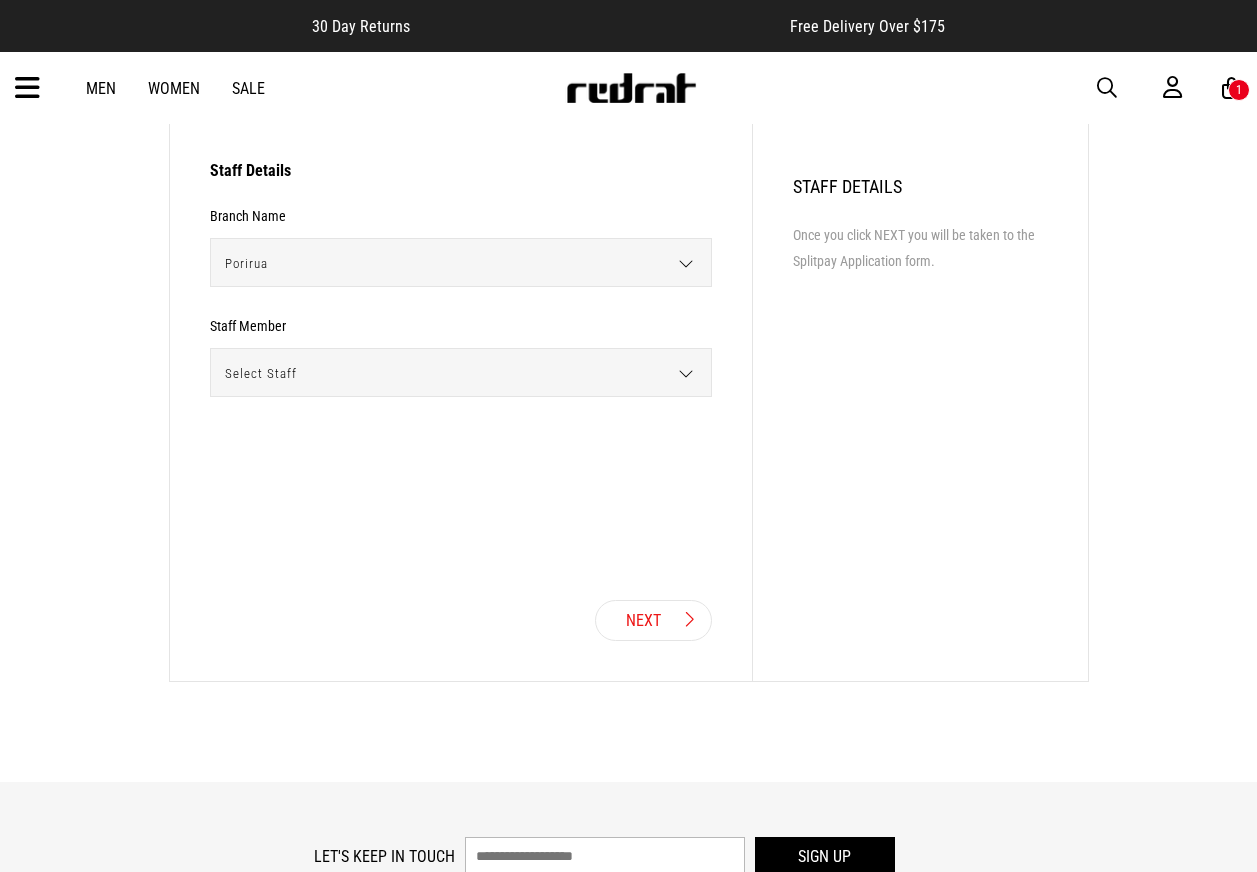 click on "Select Staff" at bounding box center [454, 373] 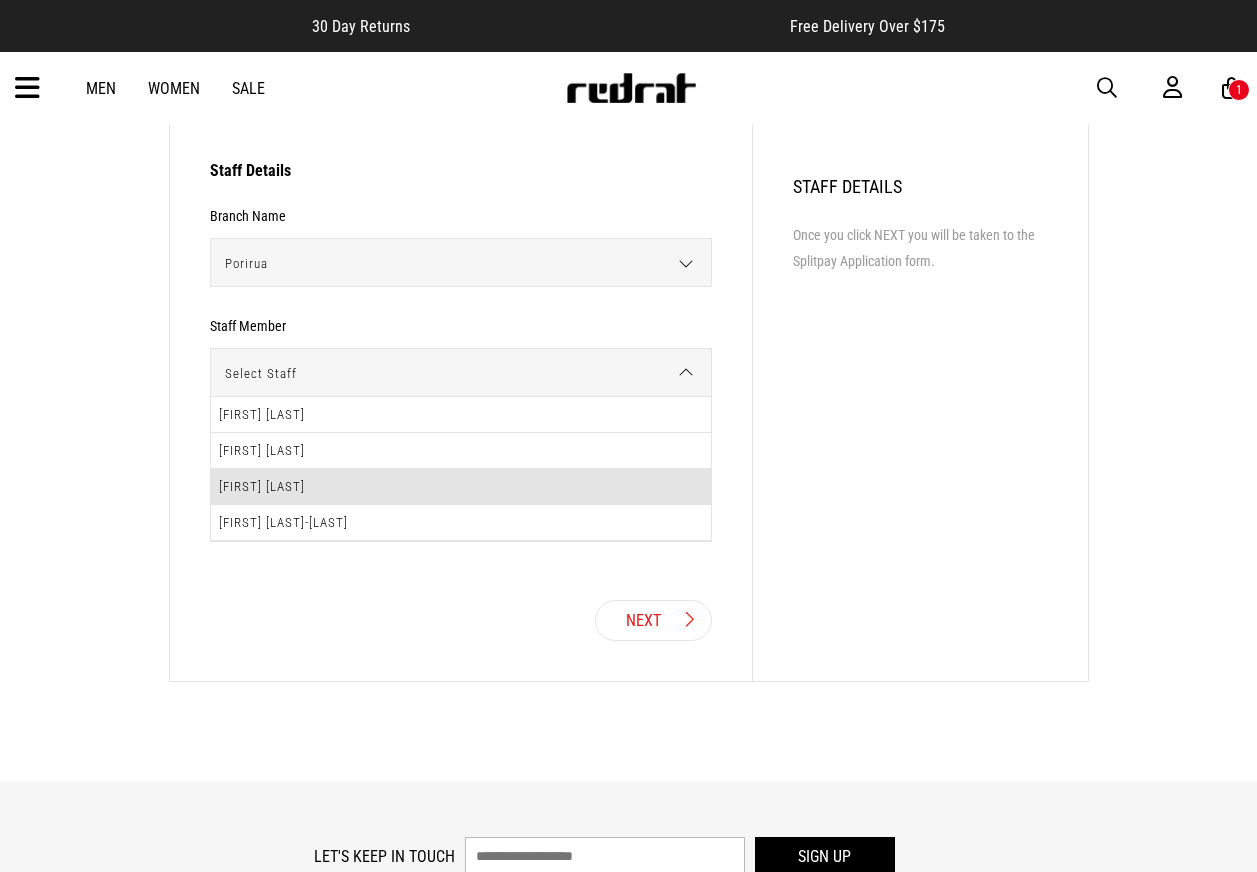 click on "[FIRST] [LAST]" at bounding box center [461, 487] 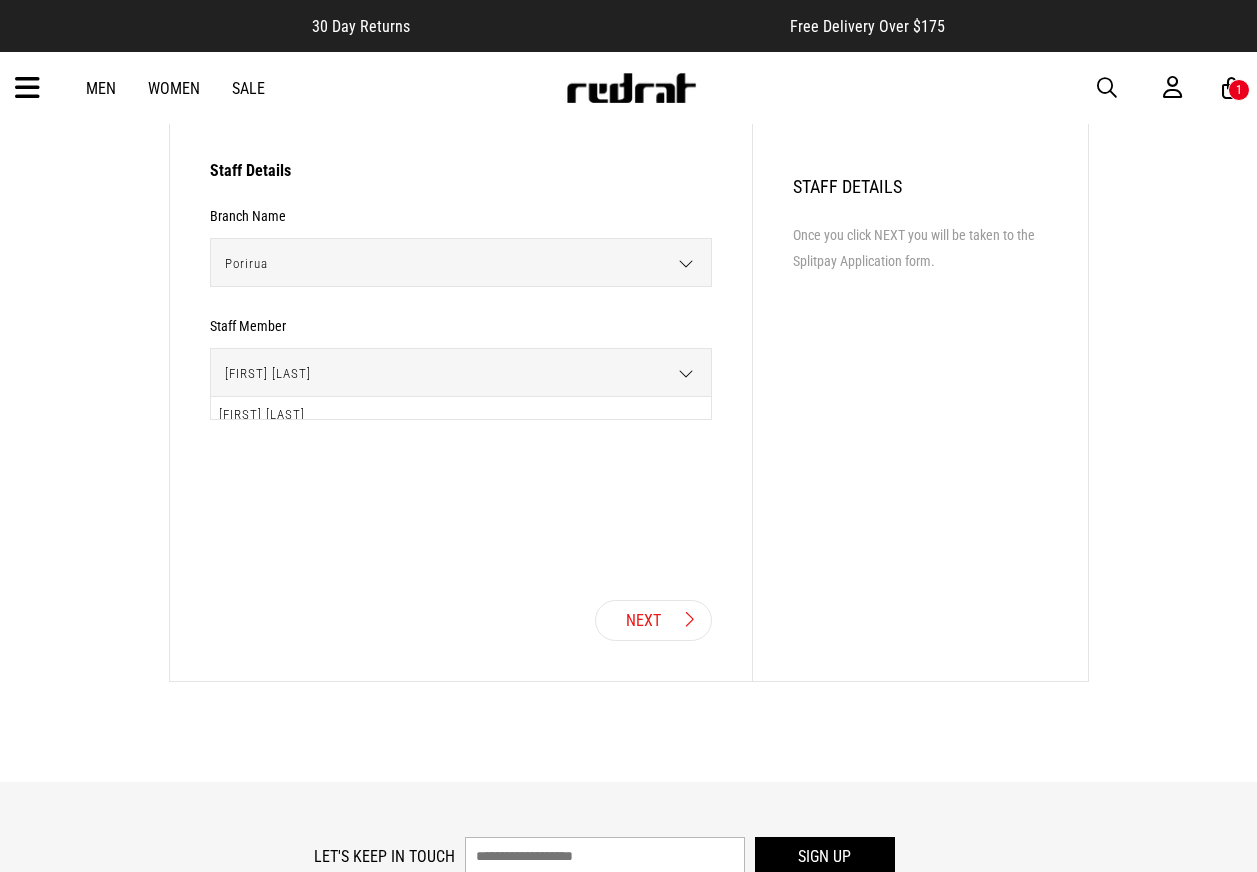 click on "Next" at bounding box center [653, 620] 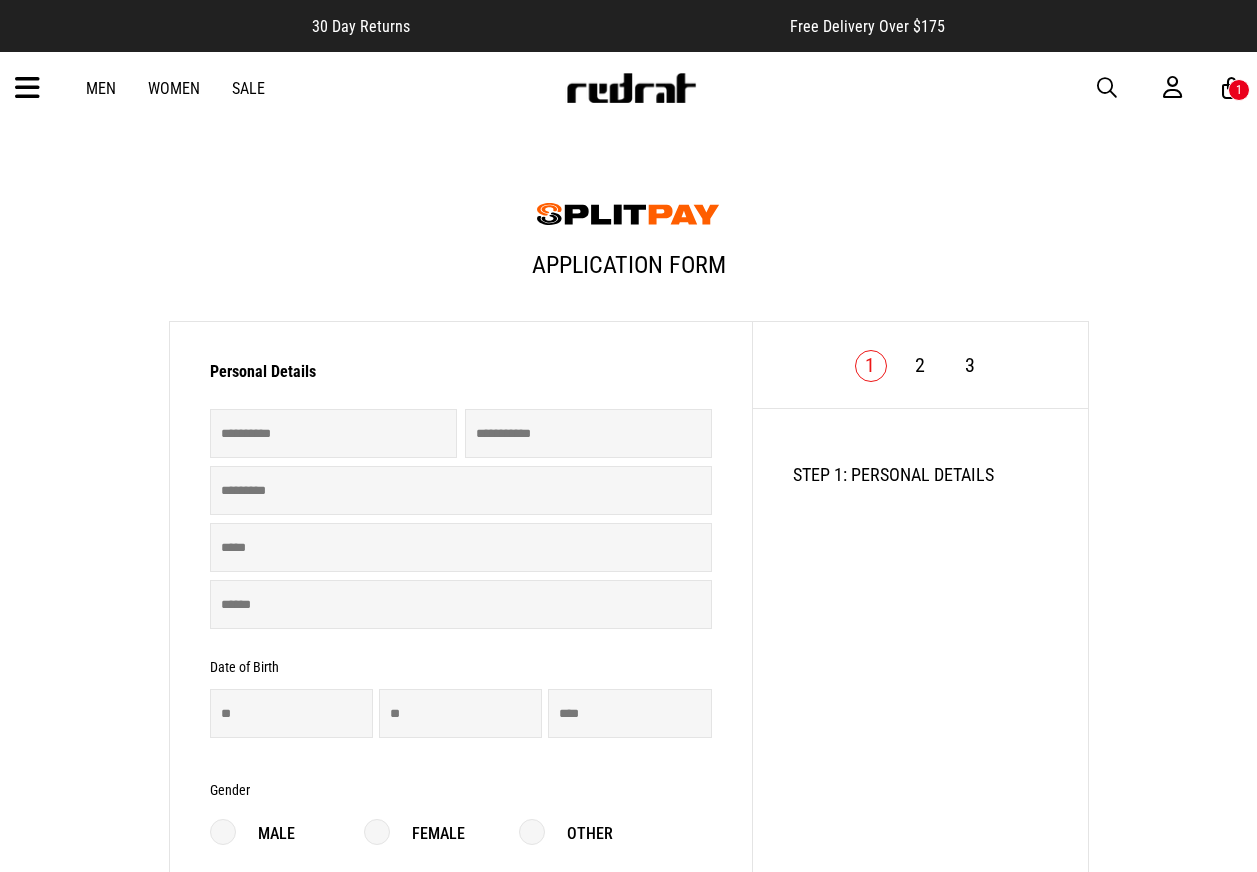 scroll, scrollTop: 0, scrollLeft: 0, axis: both 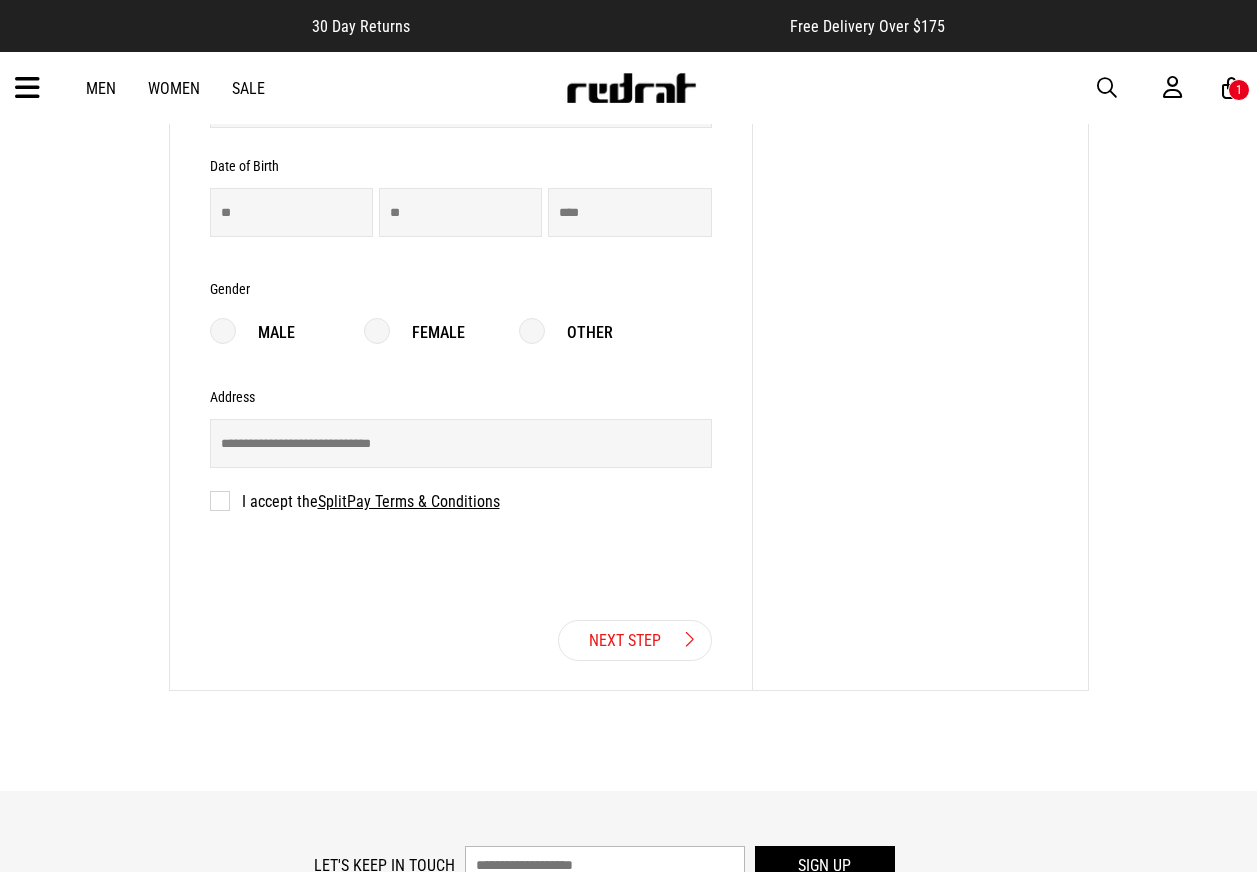 click on "Personal Details
1/3
Legal First Name cannot be empty!
Invalid Name
Invalid Name
Invalid Email
Invalid Mobile
Date of Birth
Invalid day
Invalid month
Invalid year" at bounding box center [461, 206] 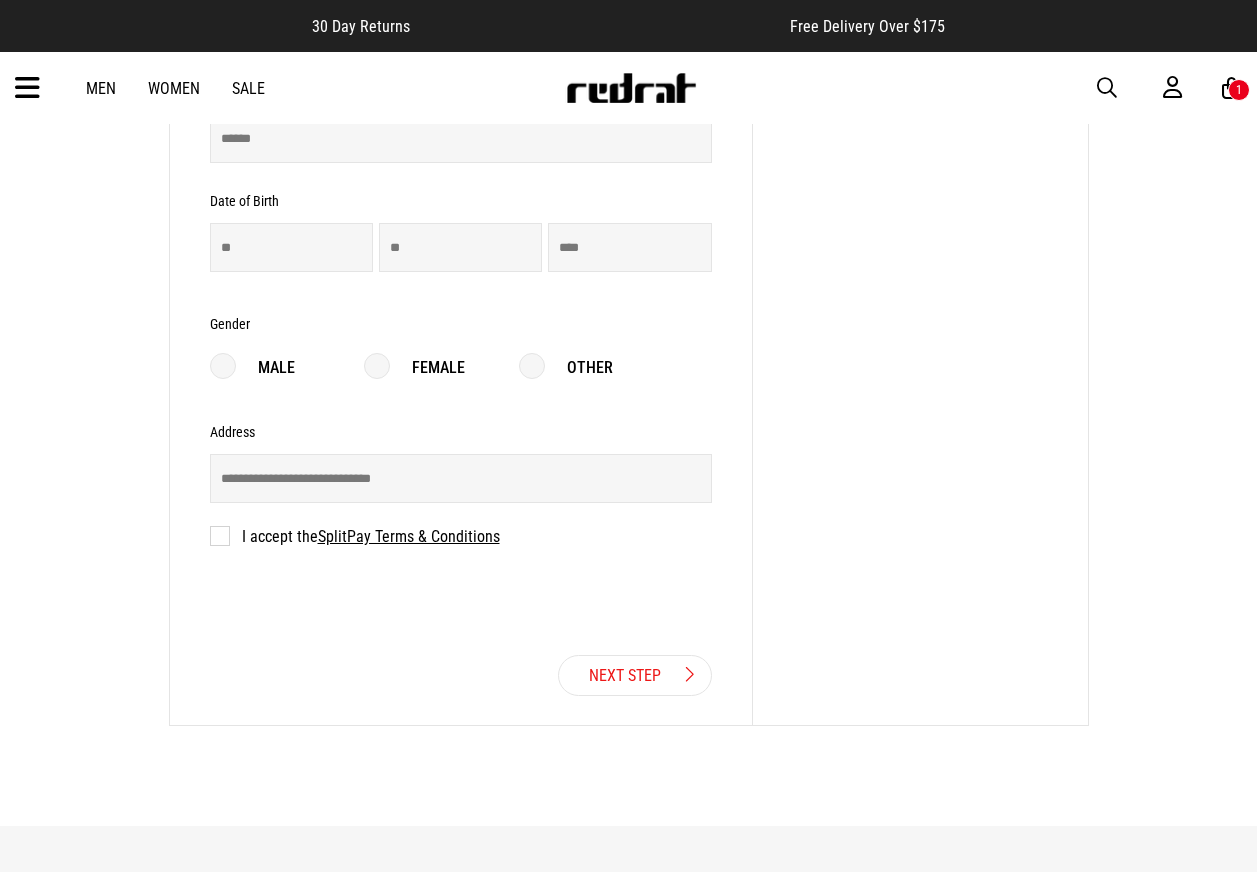 scroll, scrollTop: 121, scrollLeft: 0, axis: vertical 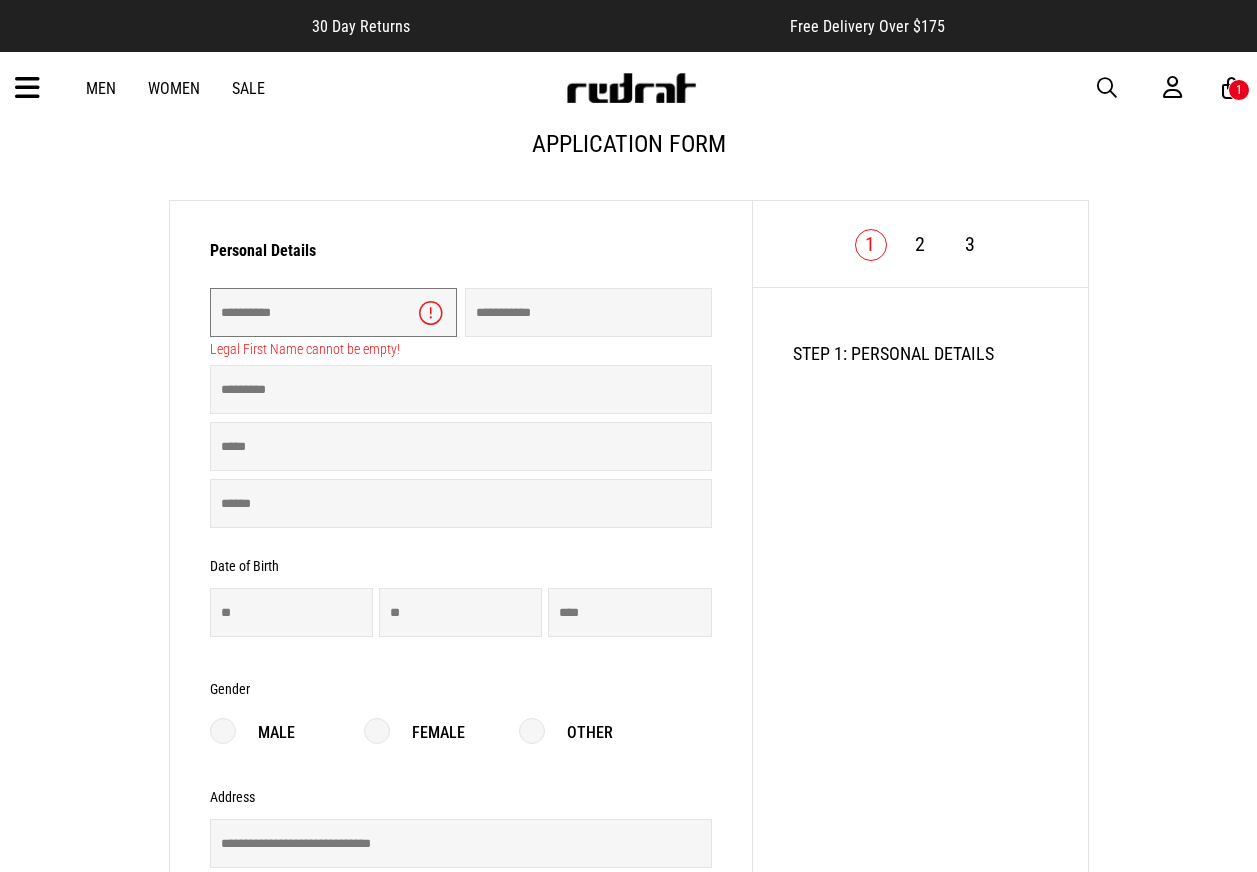 click at bounding box center (333, 312) 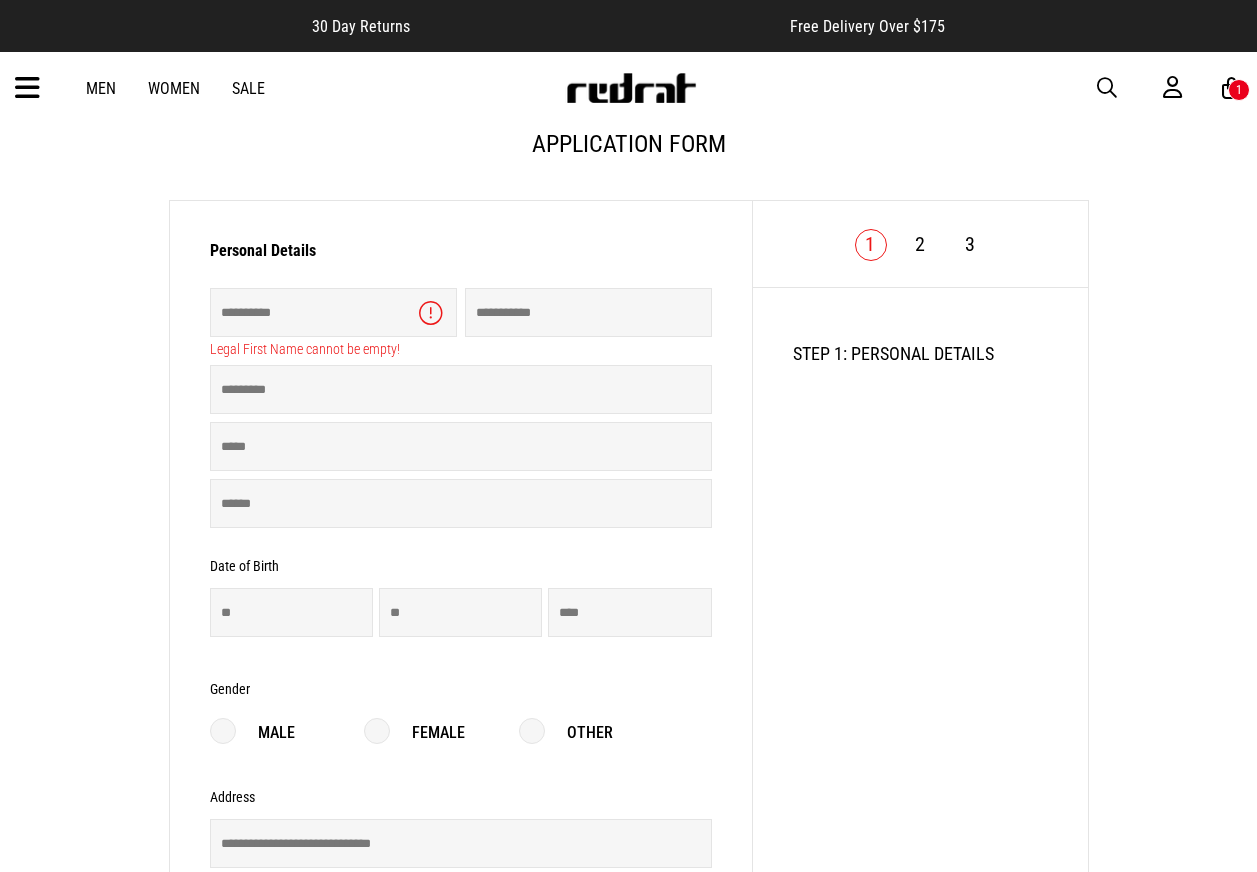 click on "Application Form
Personal Details
1/3
Legal First Name cannot be empty!
Invalid Name
Invalid Name
Invalid Email
Invalid Mobile
Date of Birth
Invalid day
Invalid month" at bounding box center (628, 485) 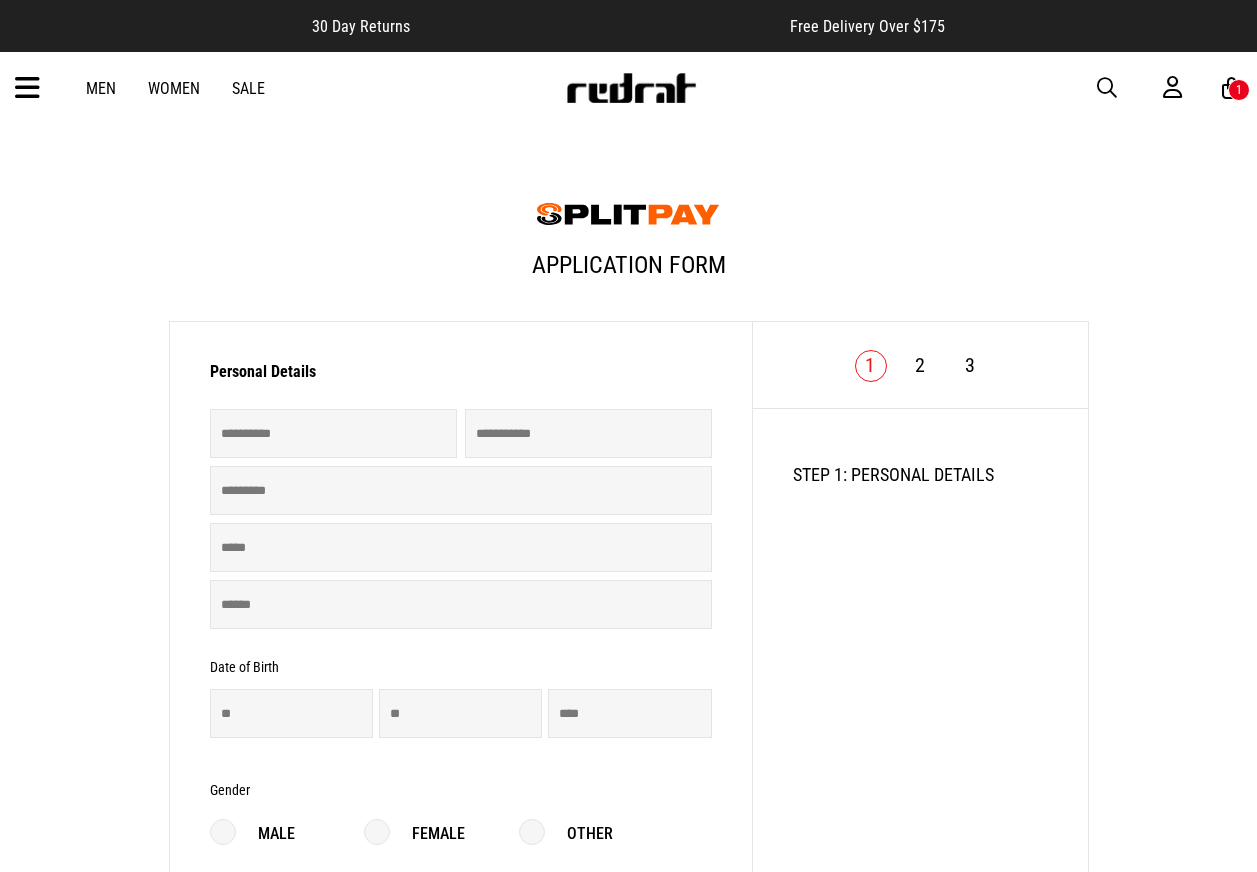 scroll, scrollTop: 70, scrollLeft: 0, axis: vertical 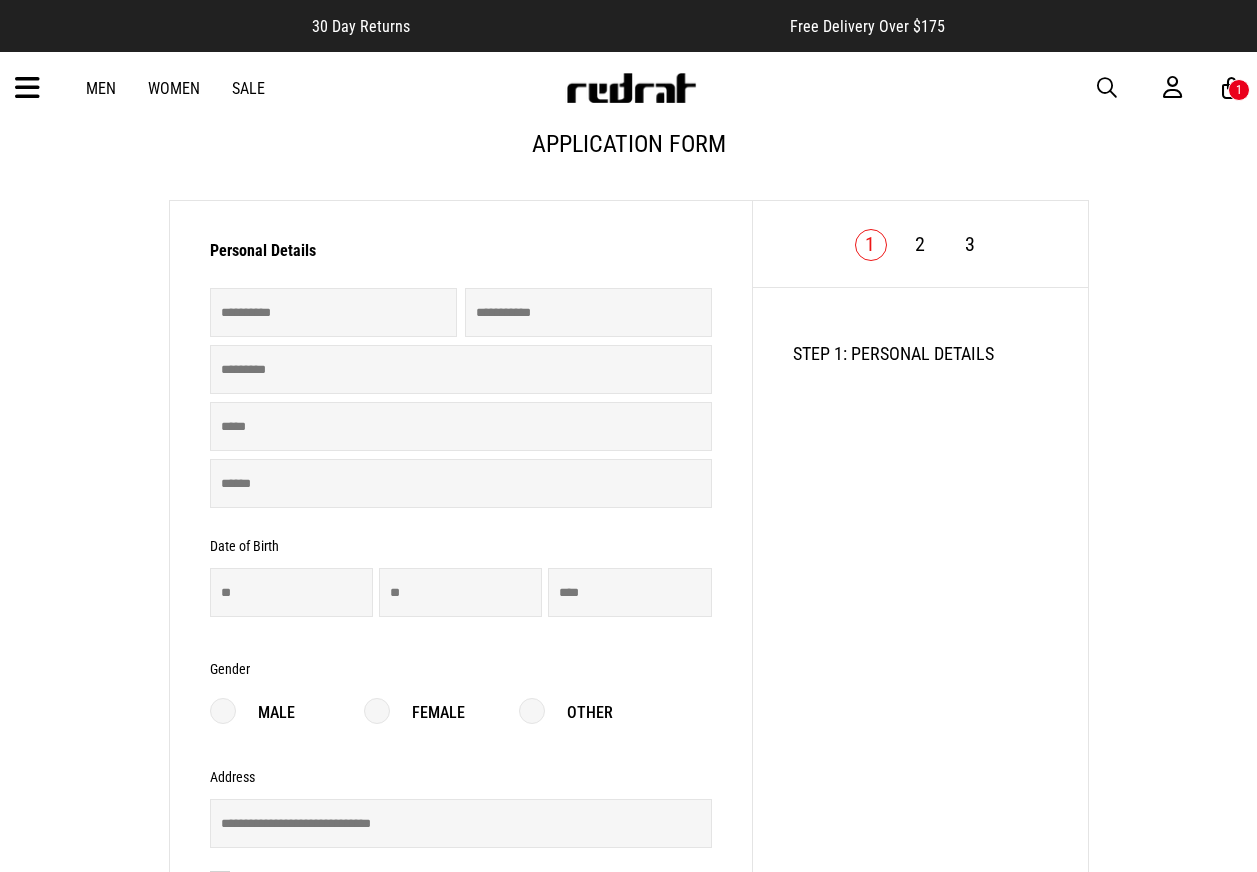 drag, startPoint x: 866, startPoint y: 135, endPoint x: 790, endPoint y: 135, distance: 76 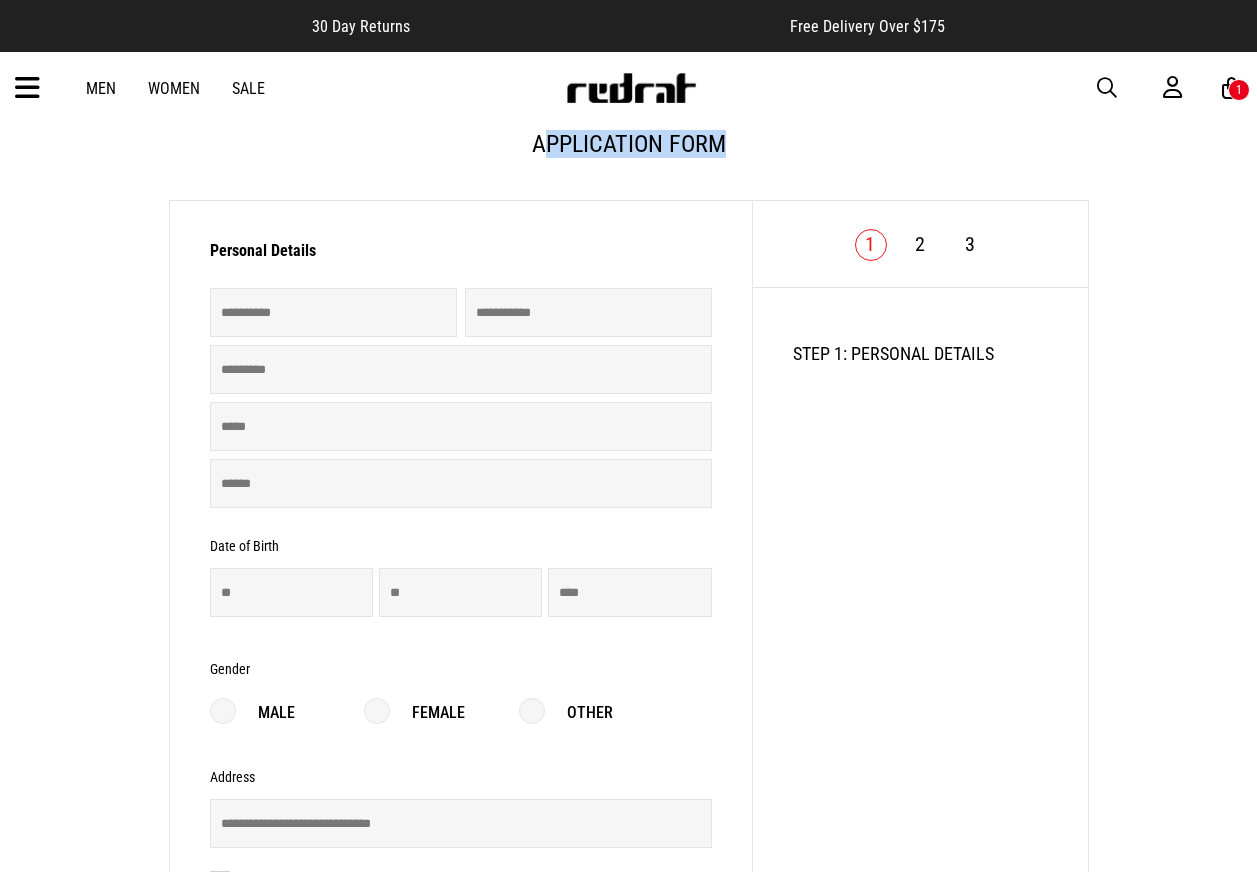 drag, startPoint x: 544, startPoint y: 146, endPoint x: 887, endPoint y: 146, distance: 343 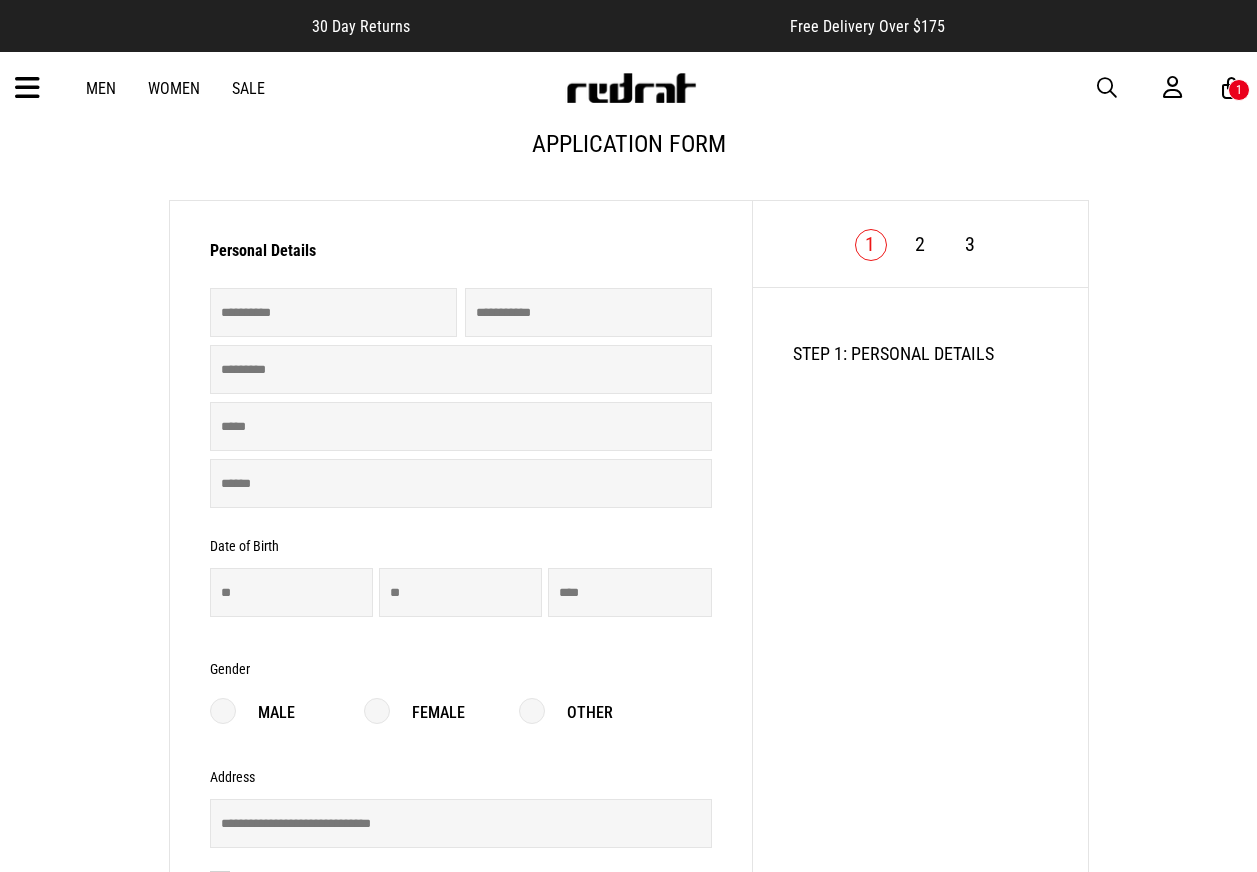 click on "Application Form" at bounding box center [629, 152] 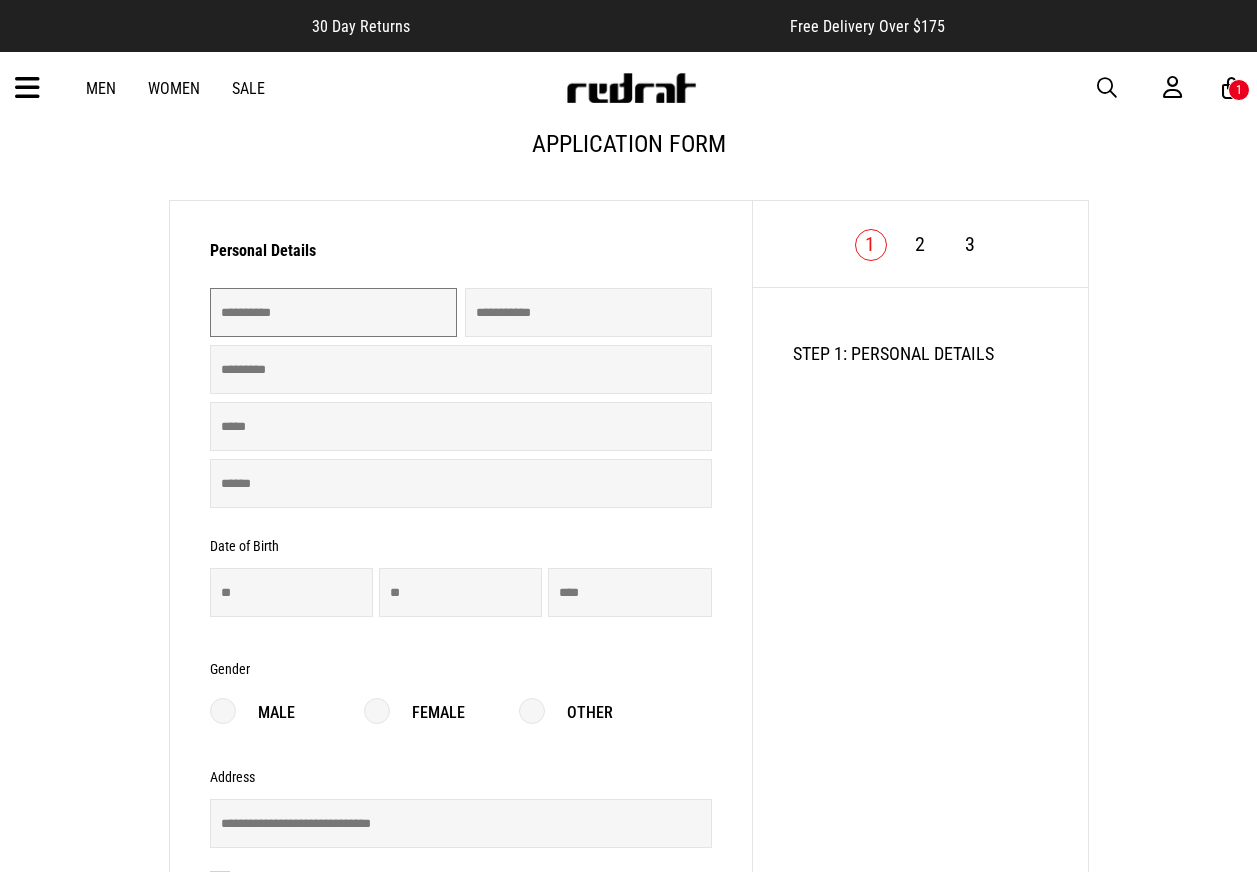 click at bounding box center (333, 312) 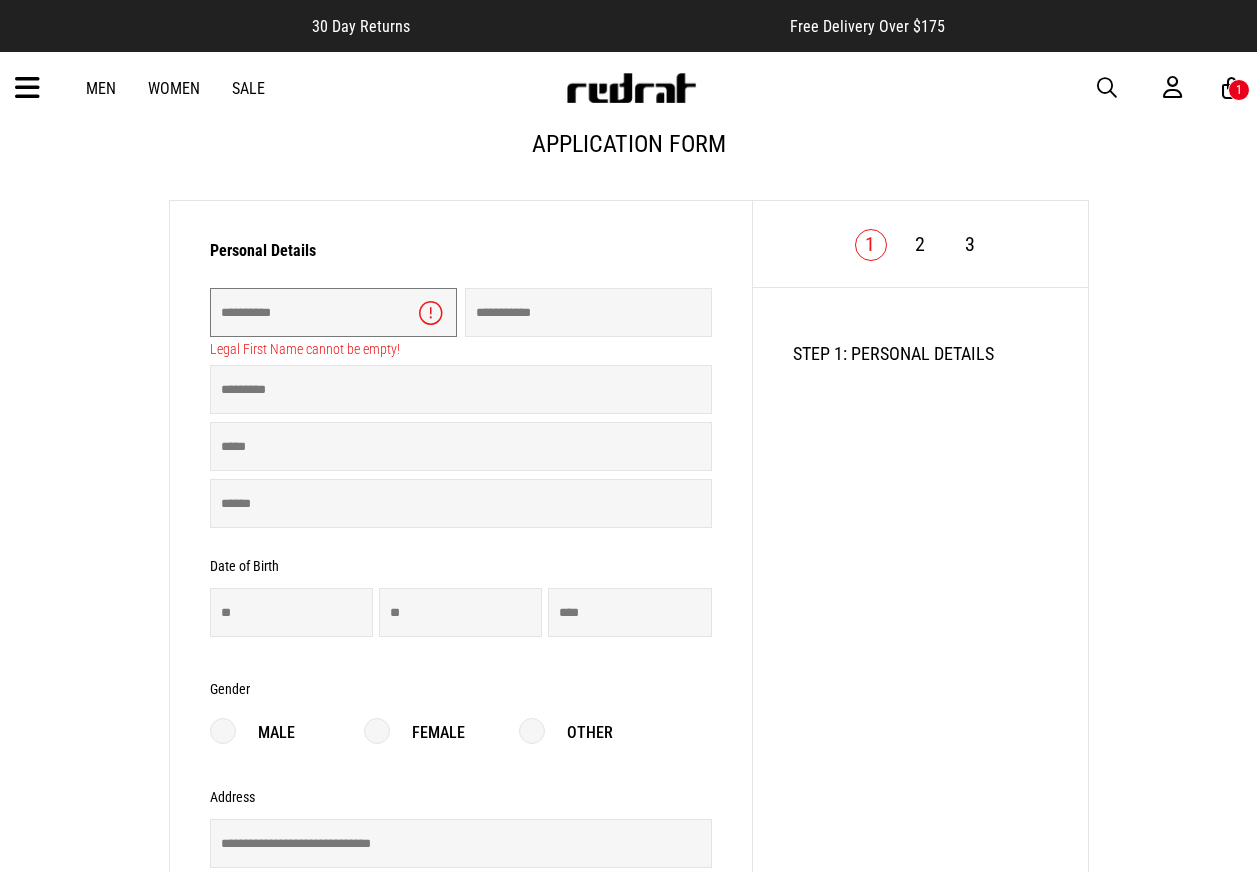 click on "Personal Details
1/3
Legal First Name cannot be empty!
Invalid Name
Invalid Name
Invalid Email
Invalid Mobile
Date of Birth
Invalid day
Invalid month
Invalid year" at bounding box center [461, 606] 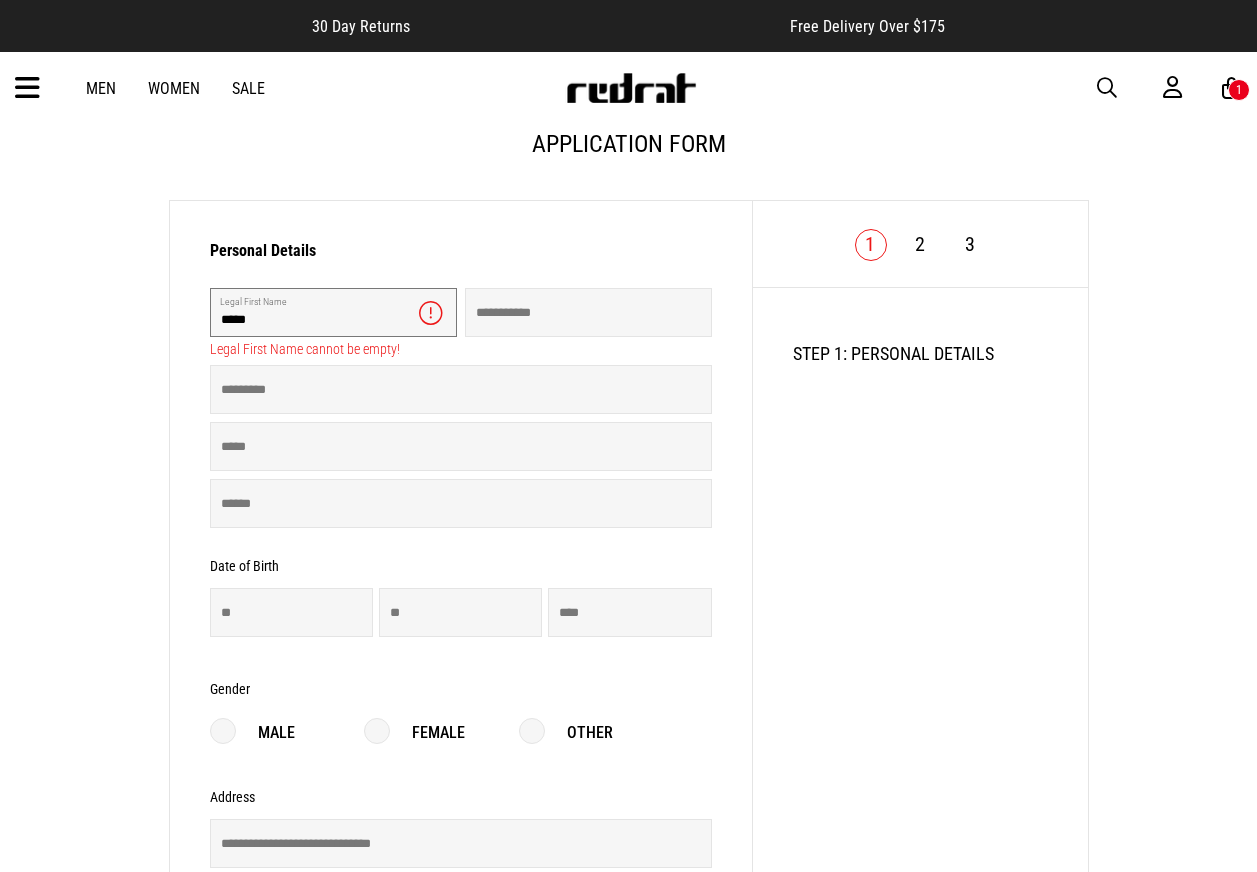 type on "****" 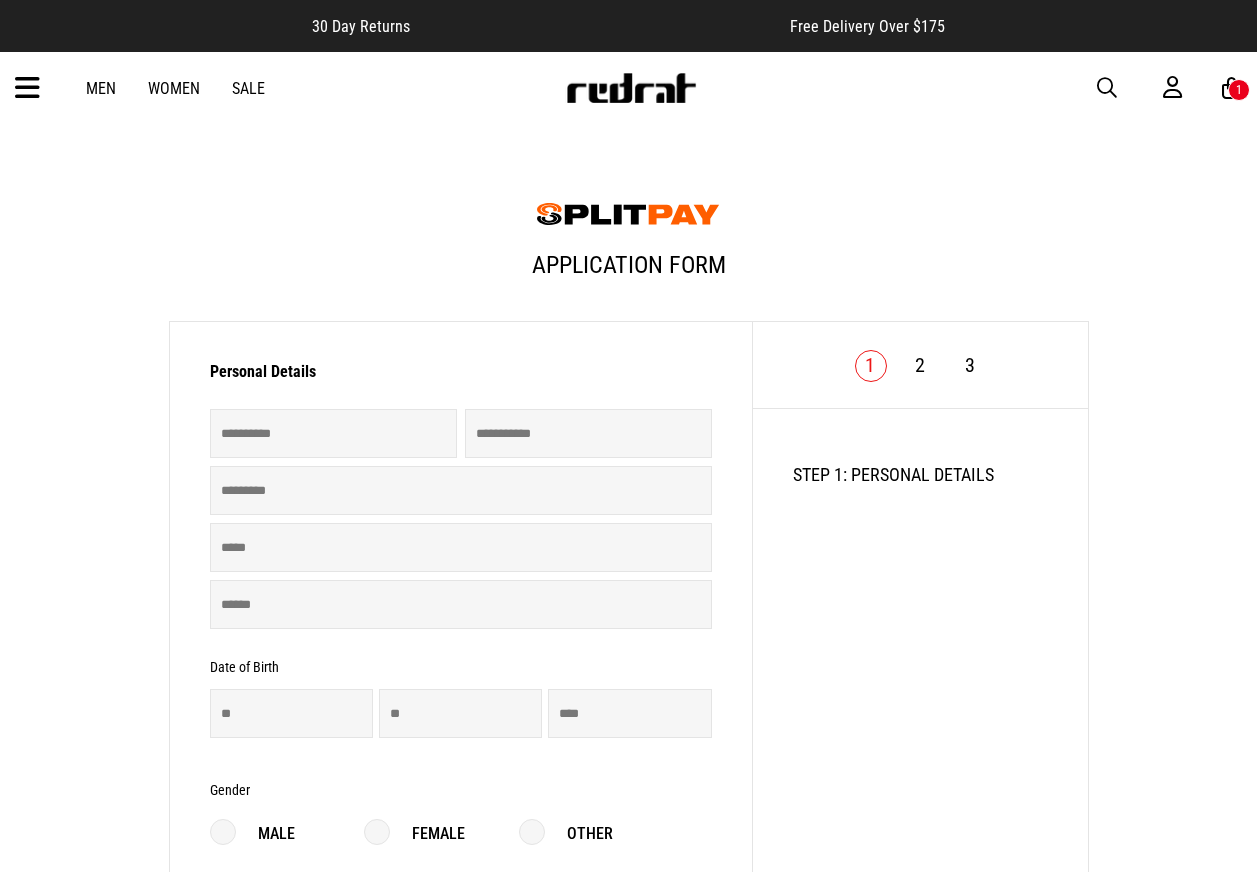 scroll, scrollTop: 70, scrollLeft: 0, axis: vertical 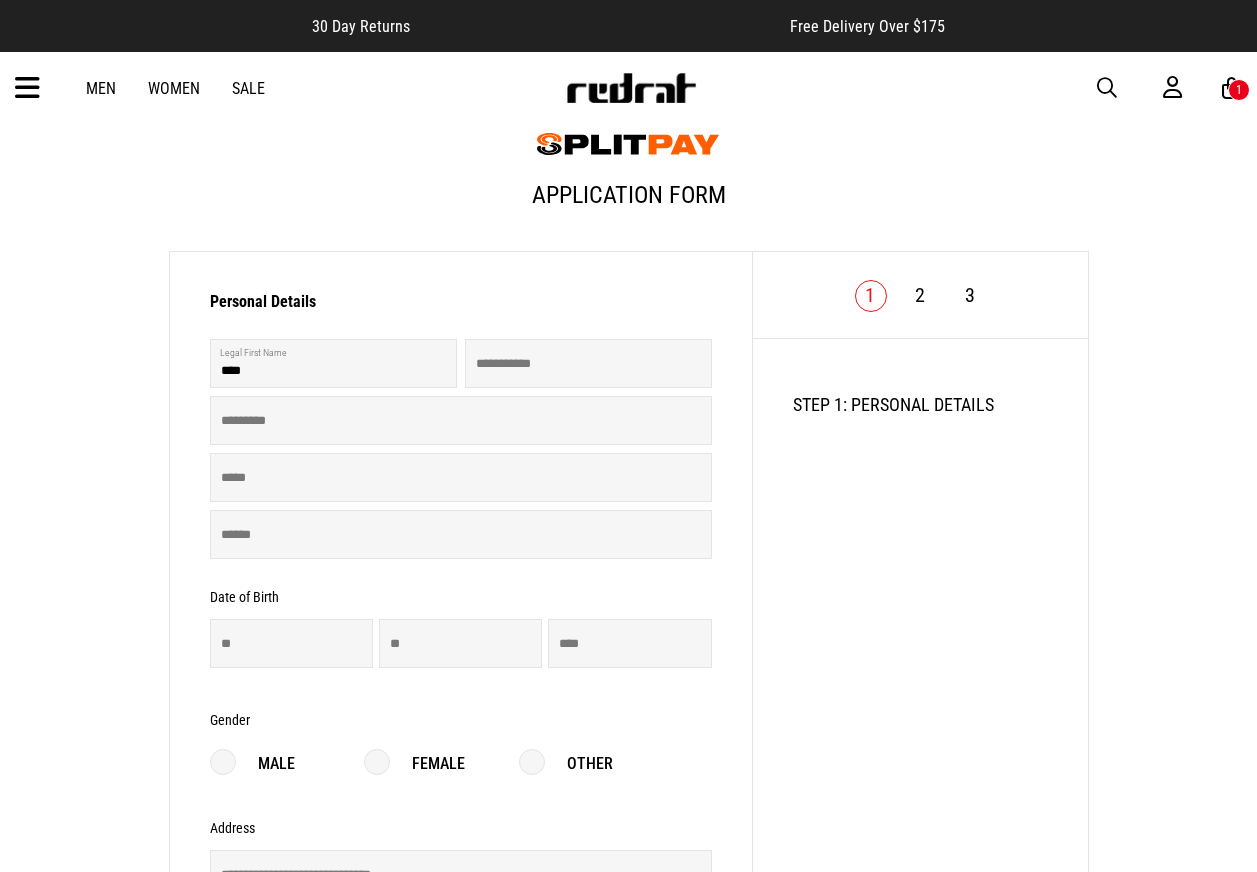 type on "****" 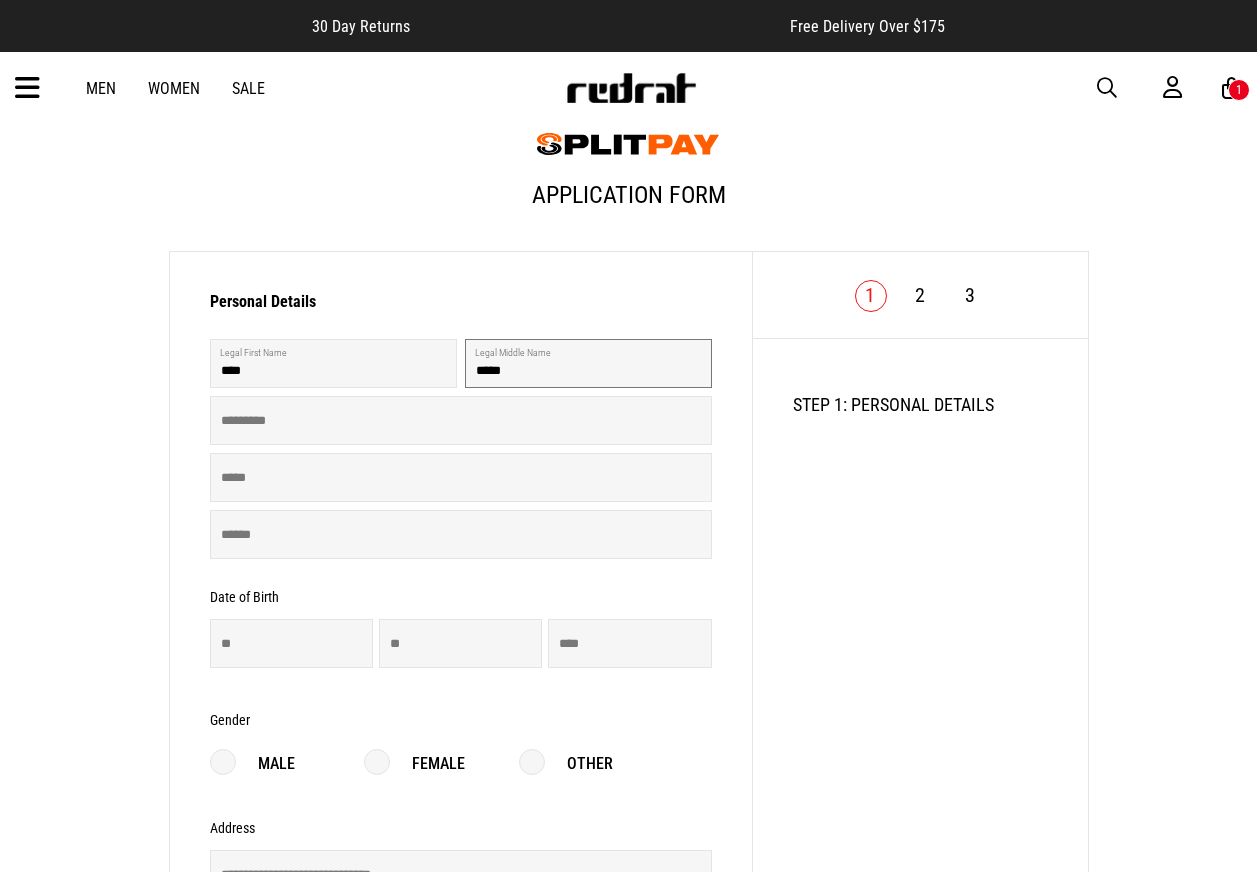 scroll, scrollTop: 0, scrollLeft: 0, axis: both 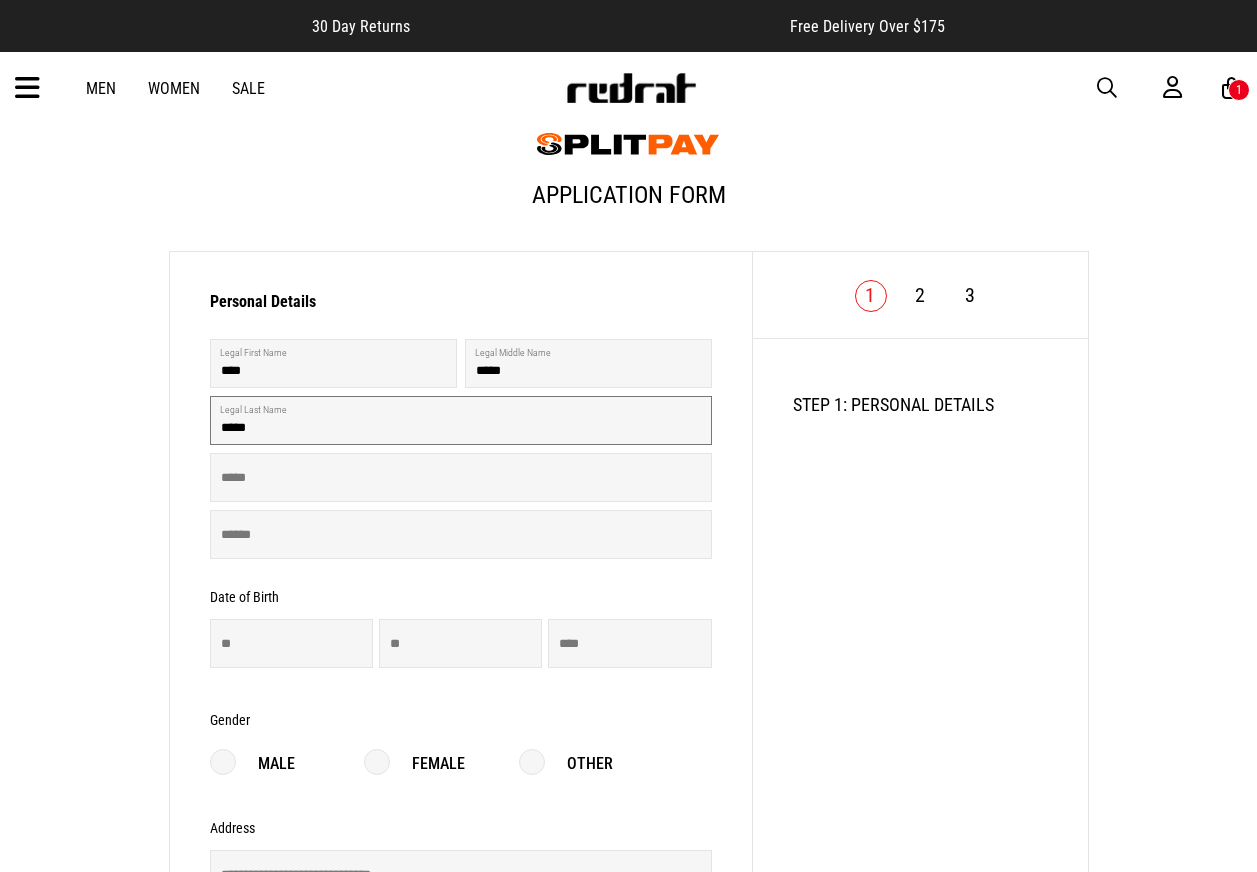 type on "*****" 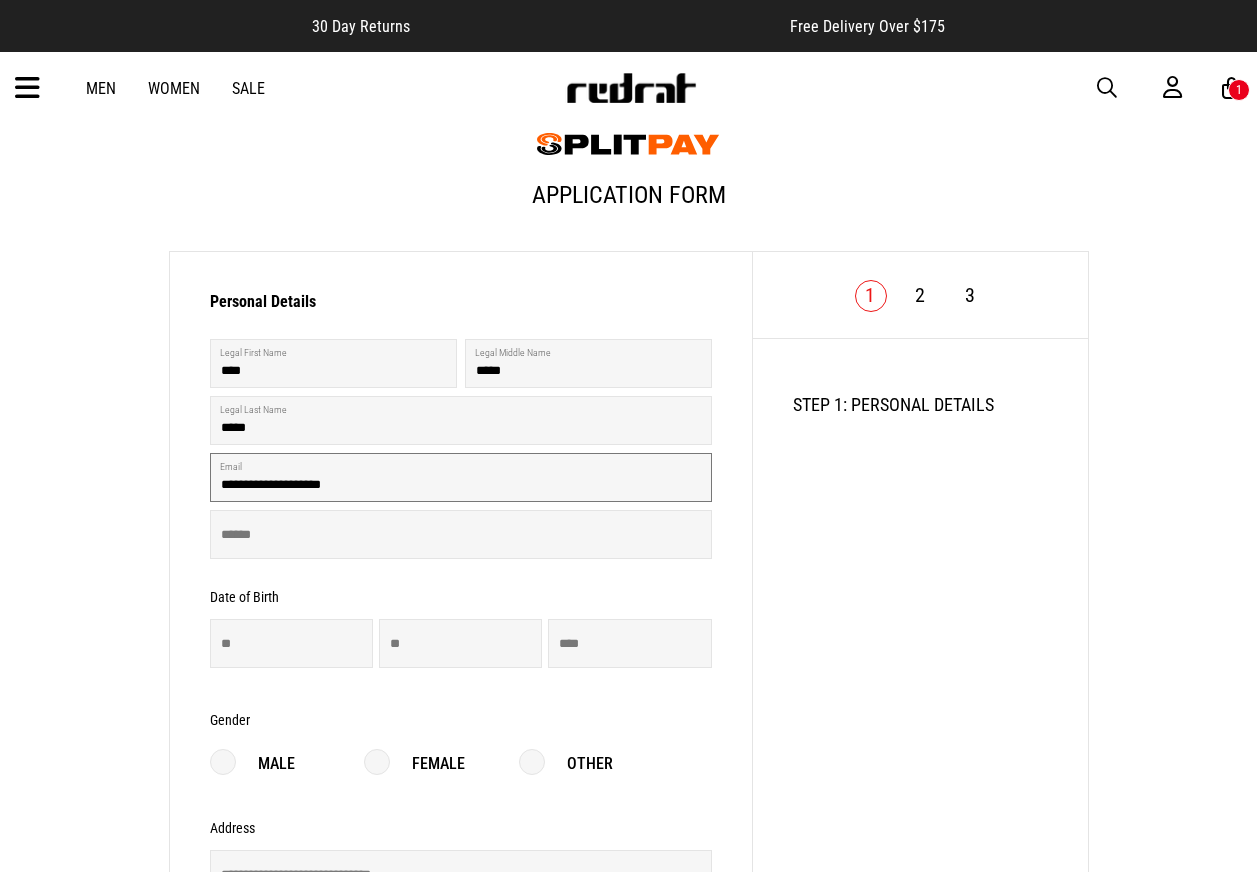 type on "**********" 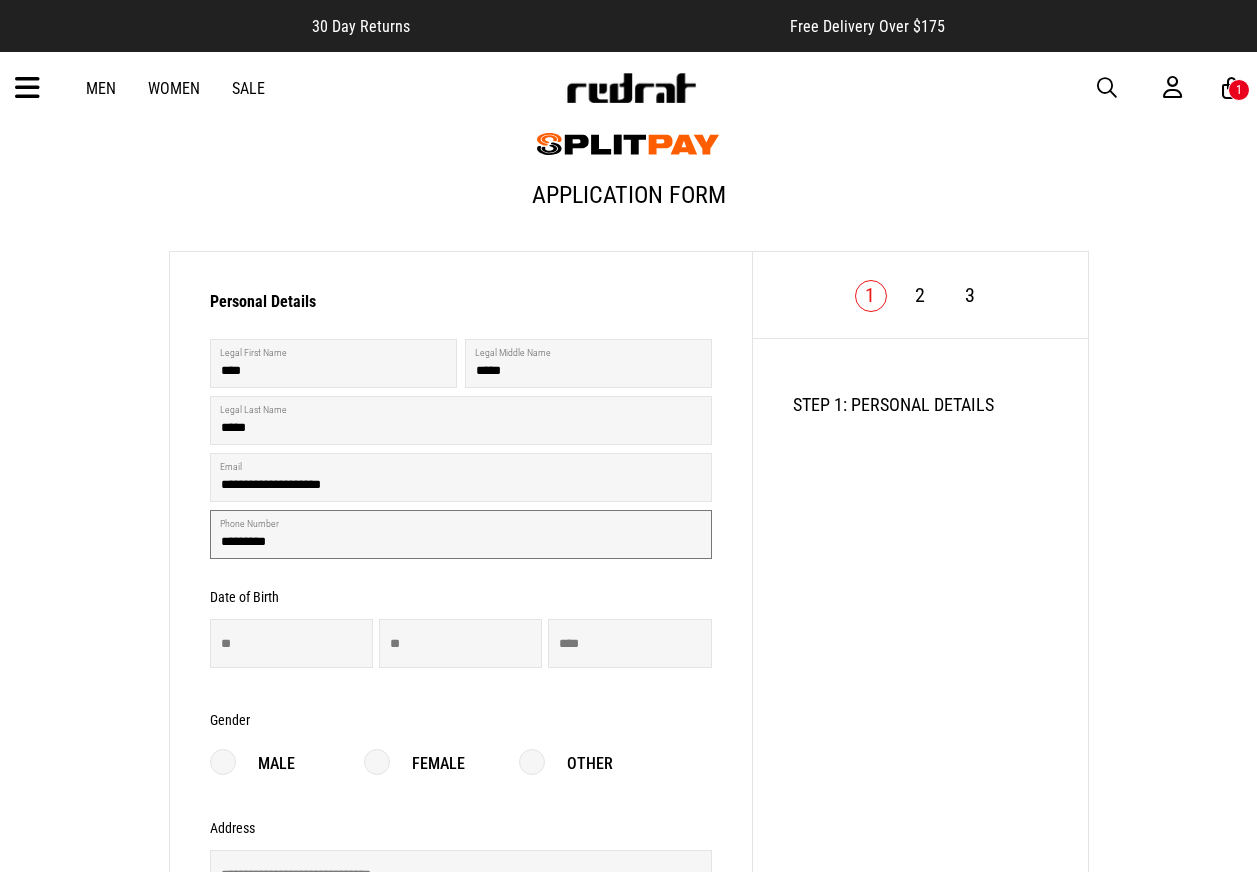 type on "*********" 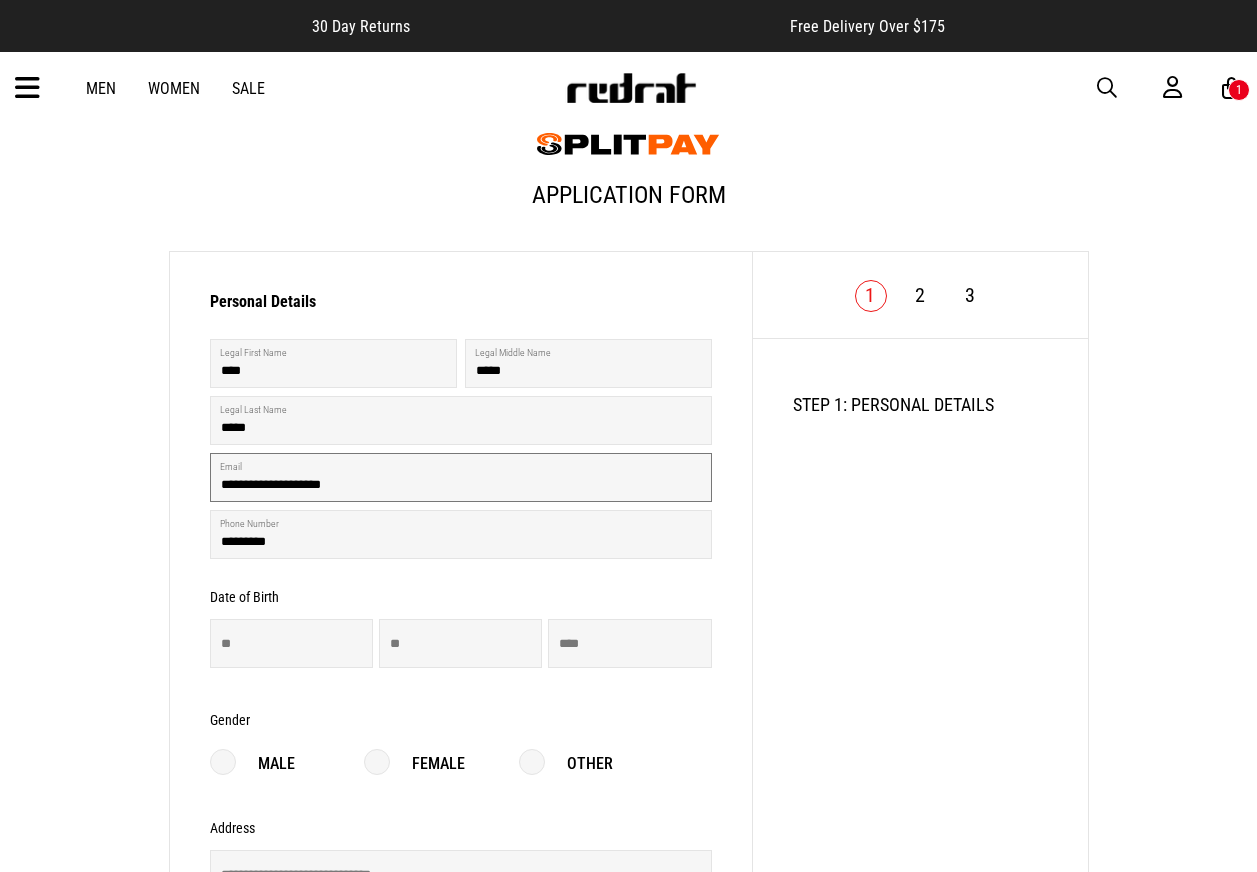 click on "**********" at bounding box center [461, 477] 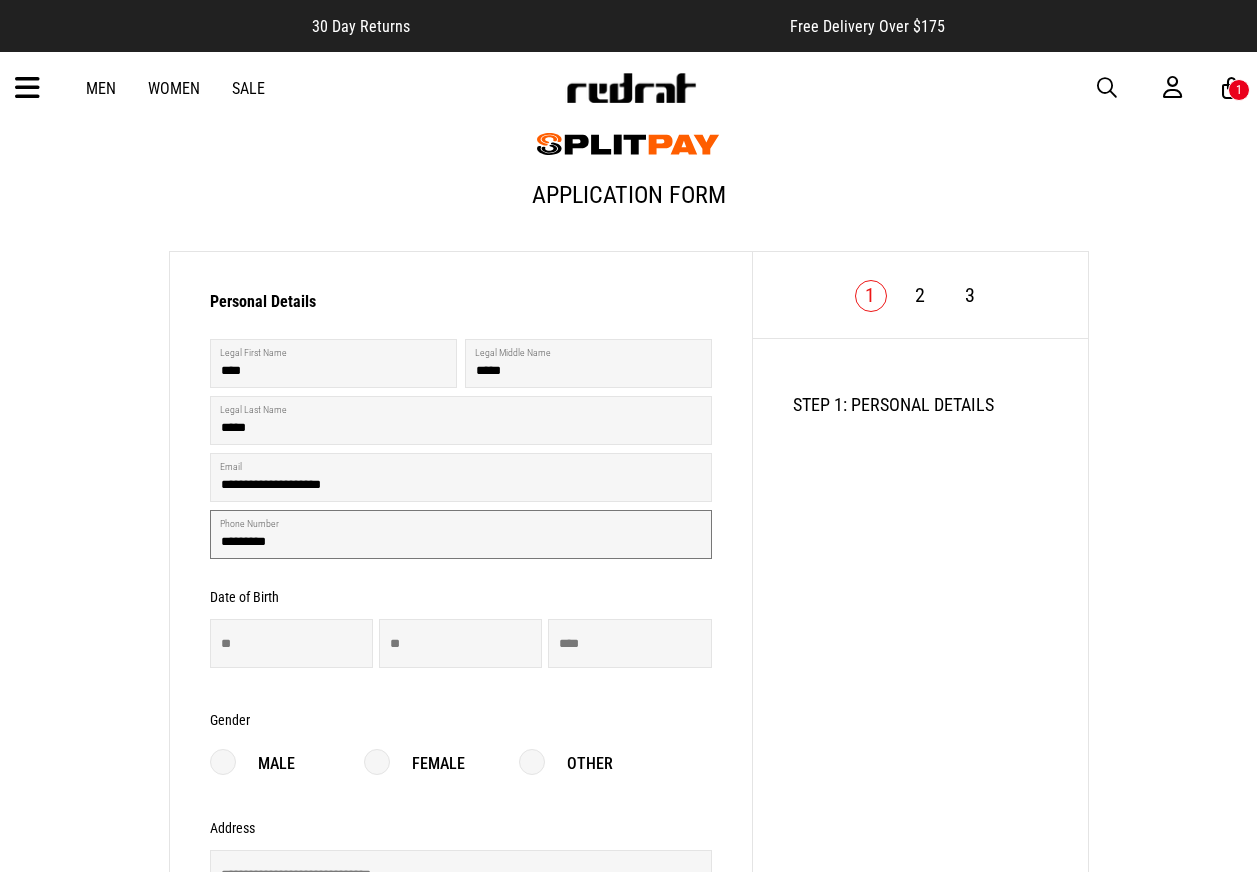 click on "*********" at bounding box center (461, 534) 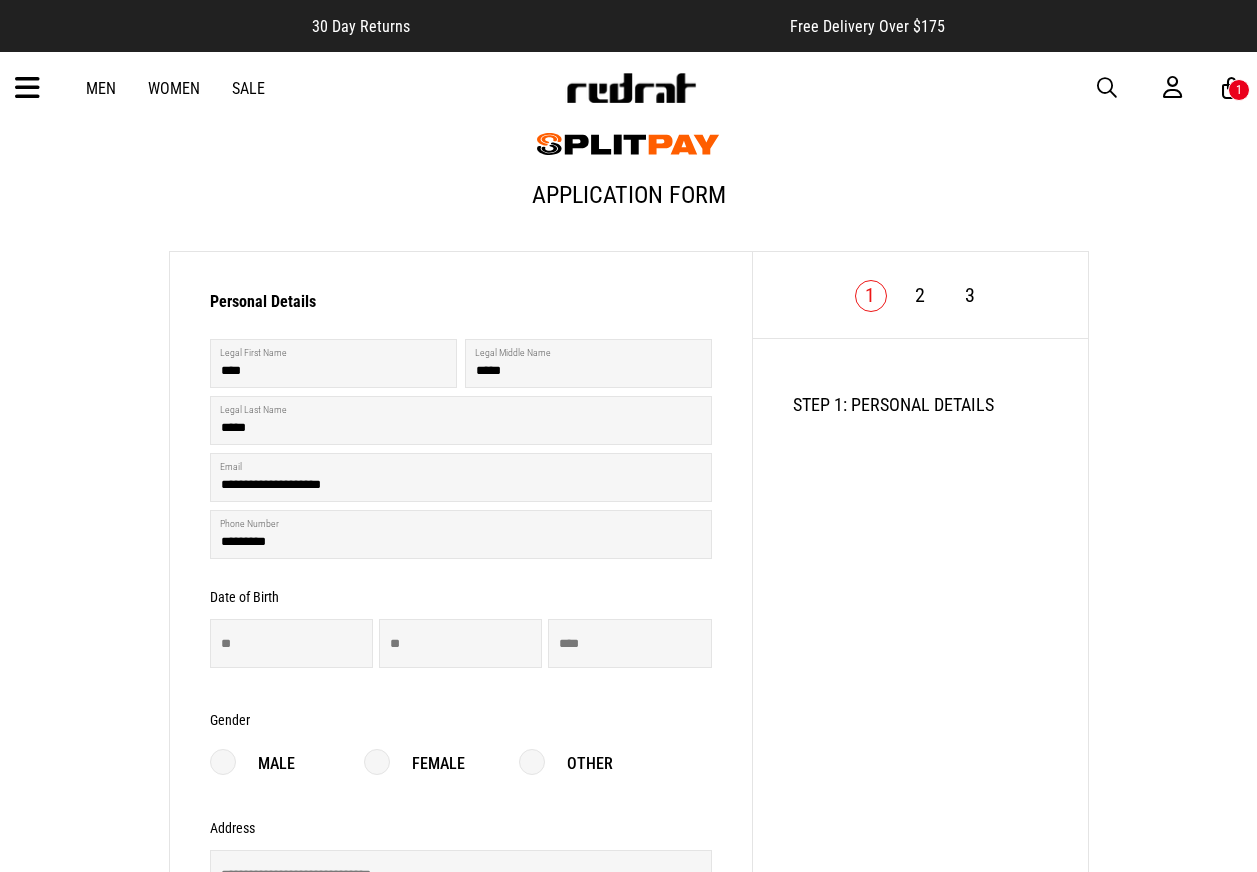 click on "**********" at bounding box center (461, 647) 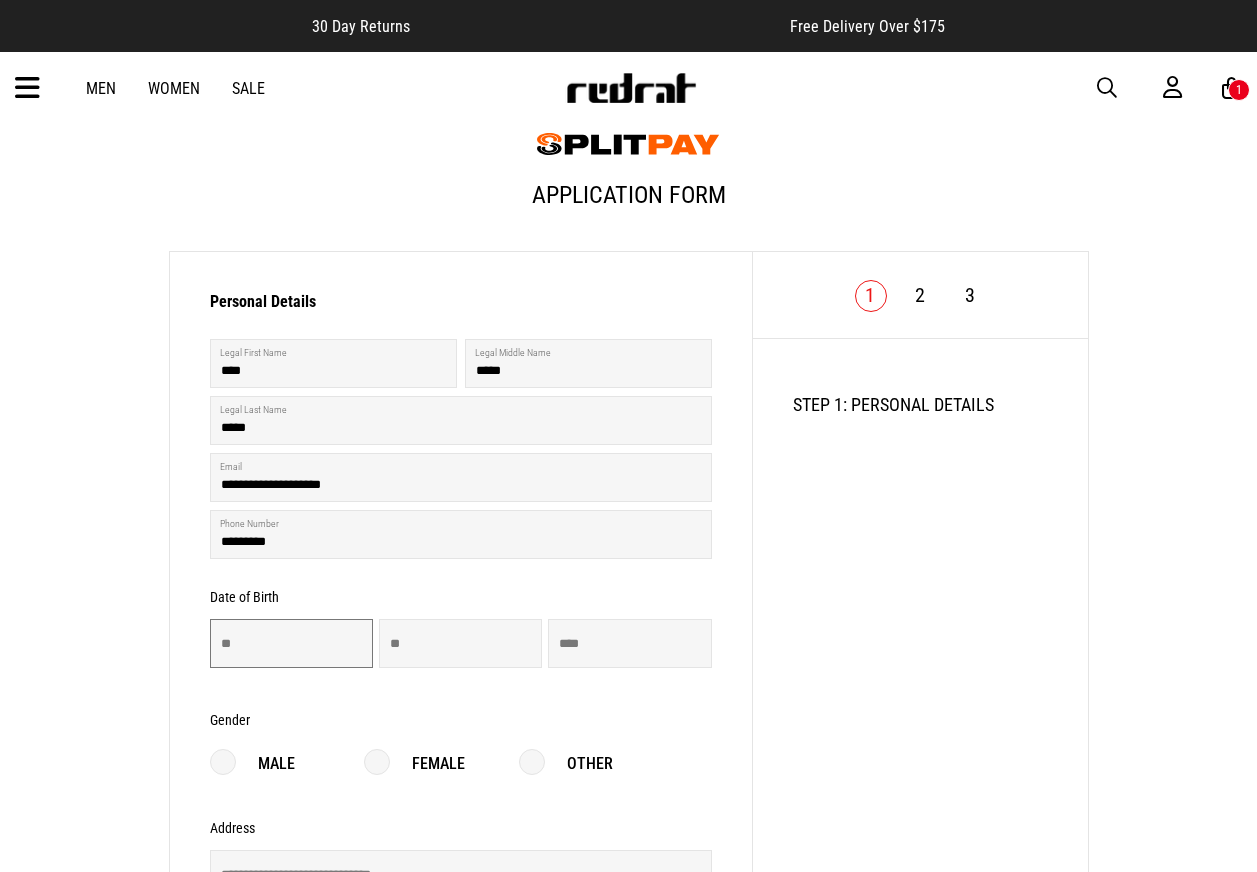 click at bounding box center [291, 643] 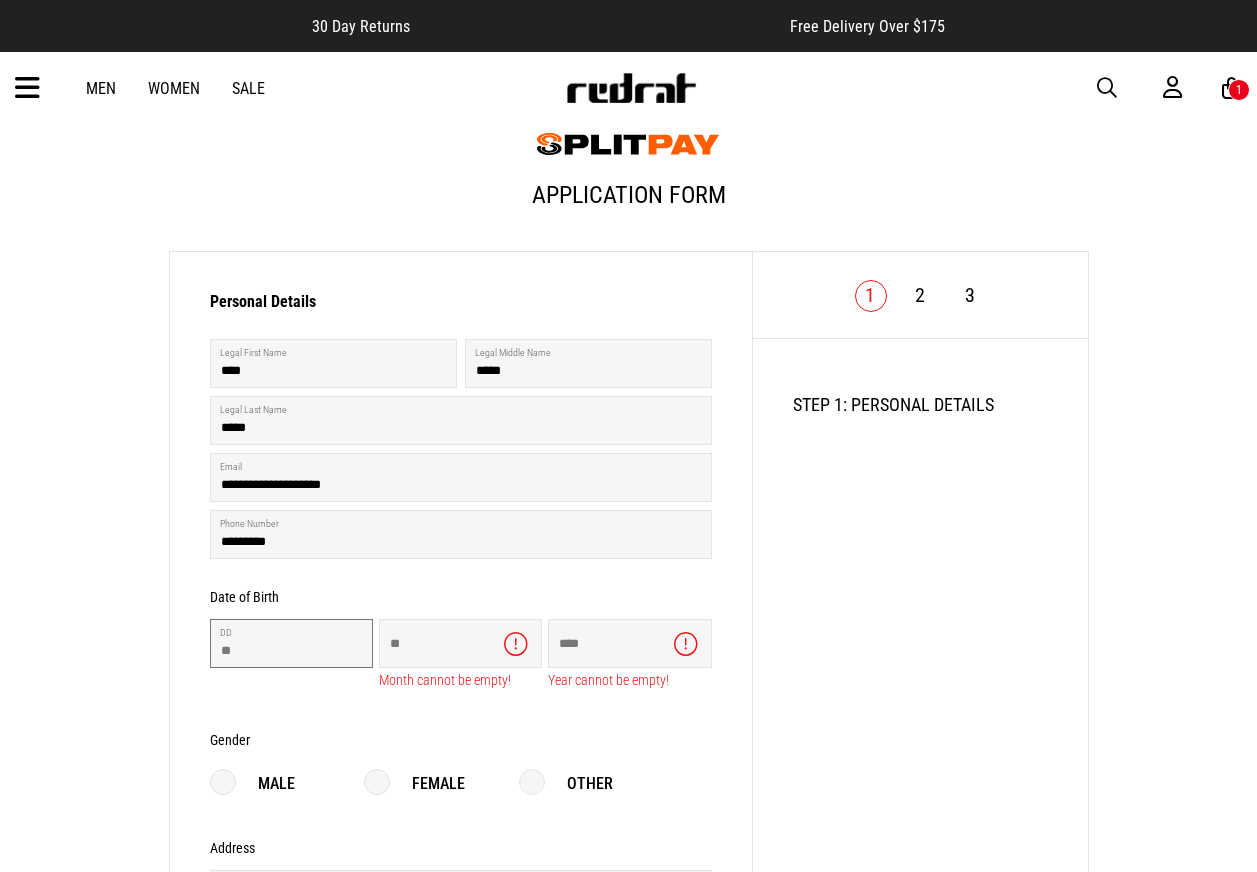 click on "*" at bounding box center [291, 643] 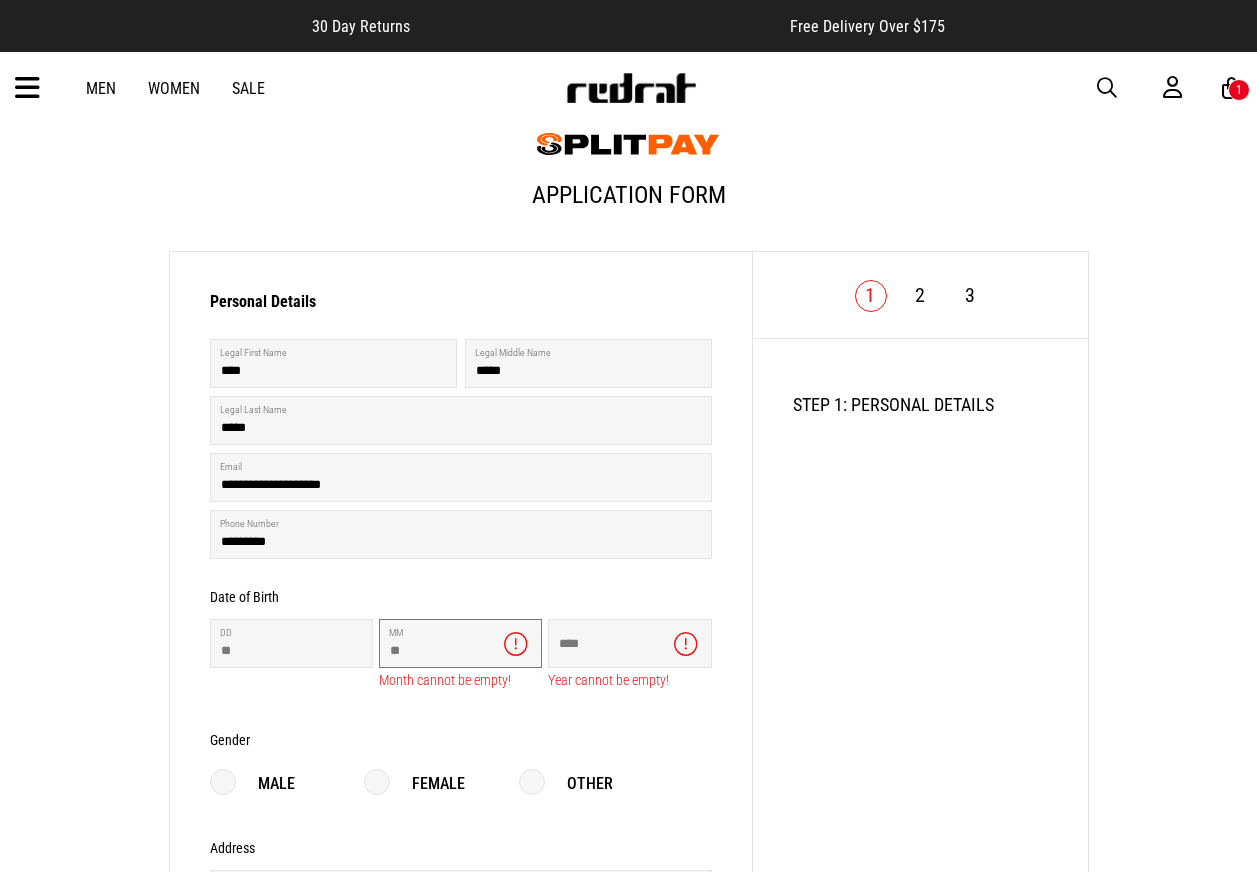 type on "**" 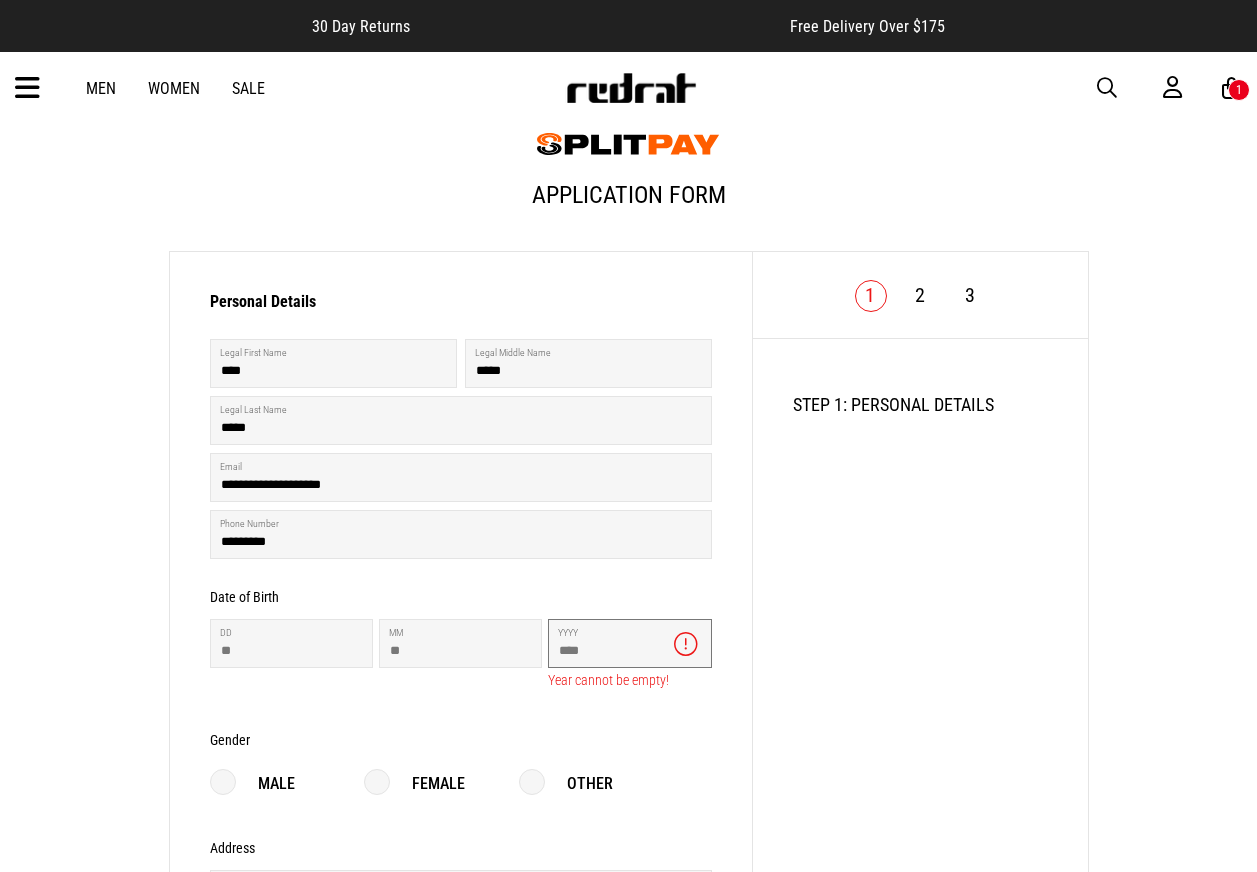 type on "****" 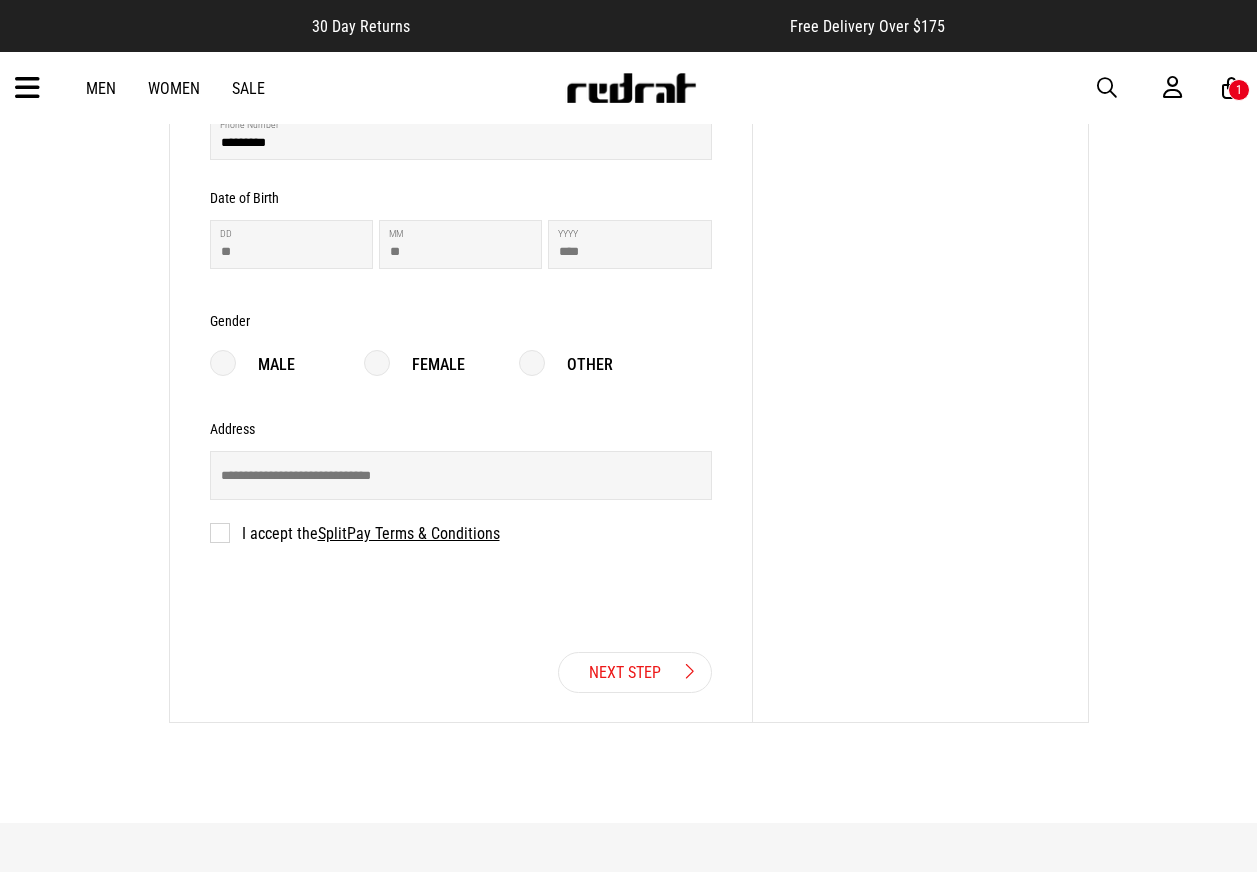 scroll, scrollTop: 470, scrollLeft: 0, axis: vertical 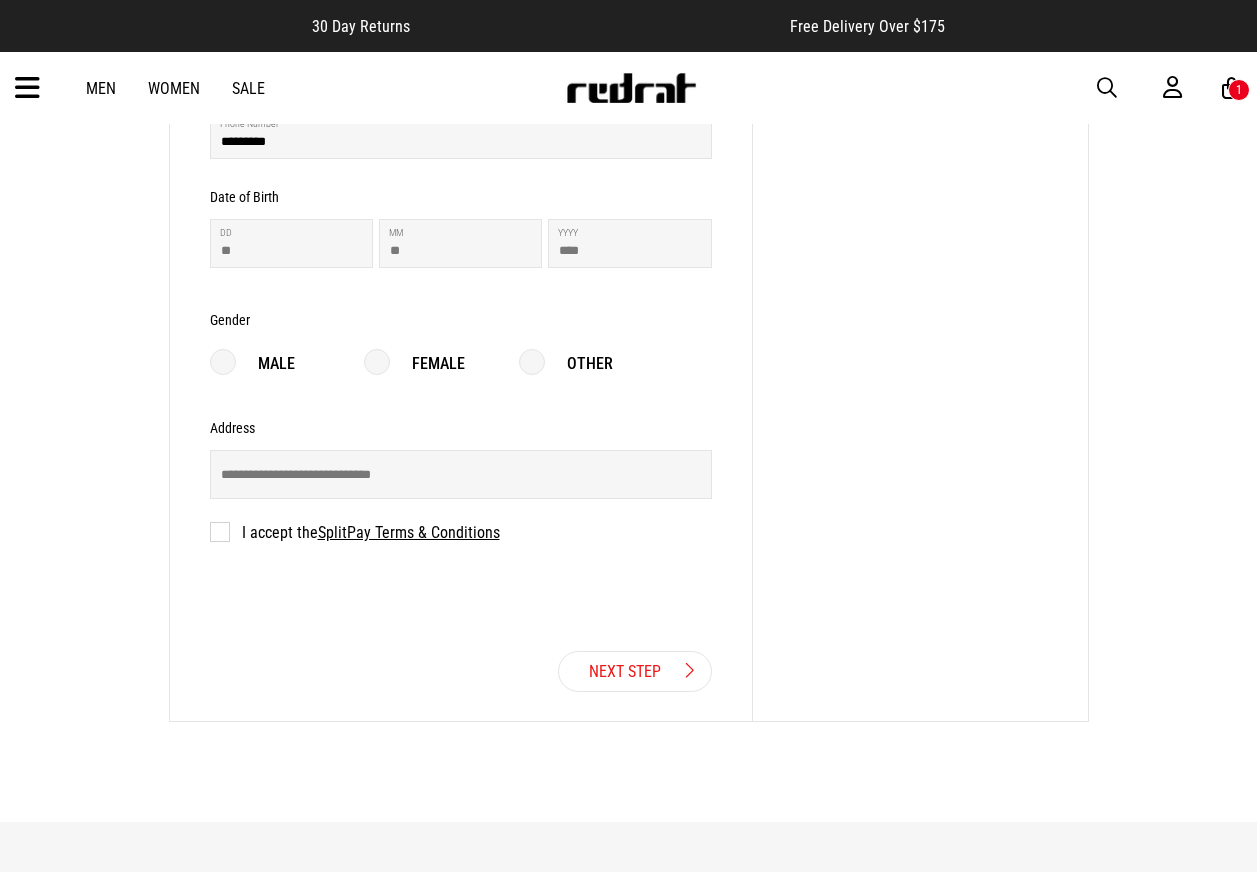 click on "Female" at bounding box center (414, 364) 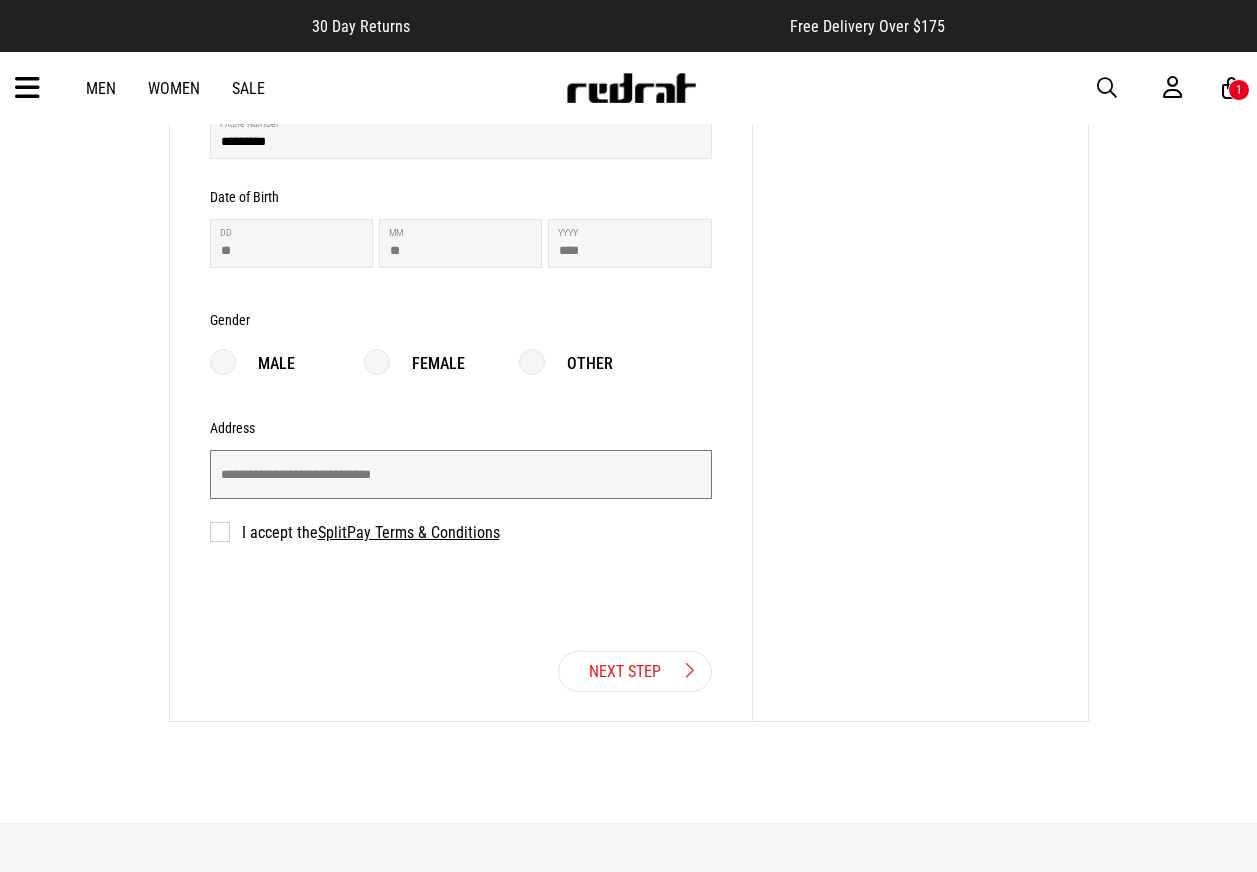 click at bounding box center (461, 474) 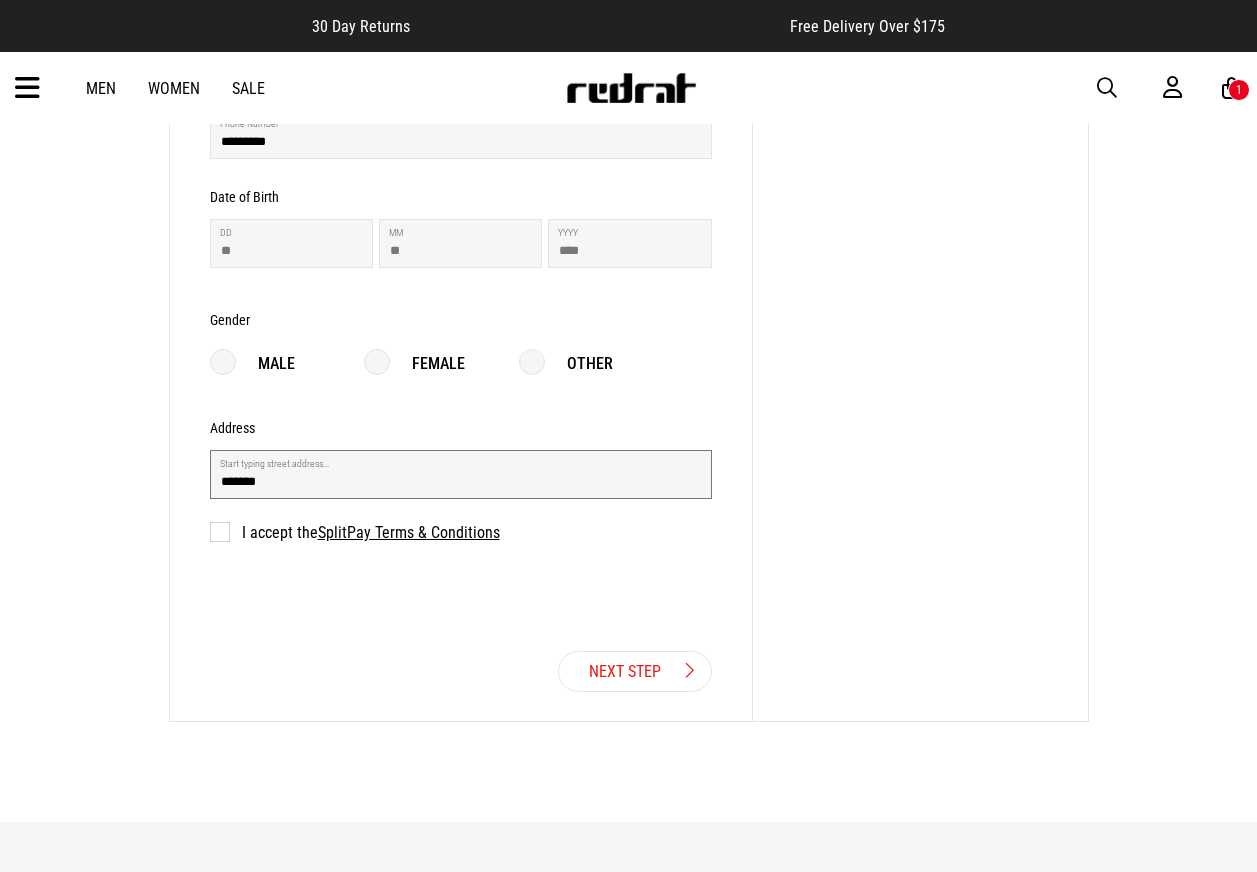 type on "********" 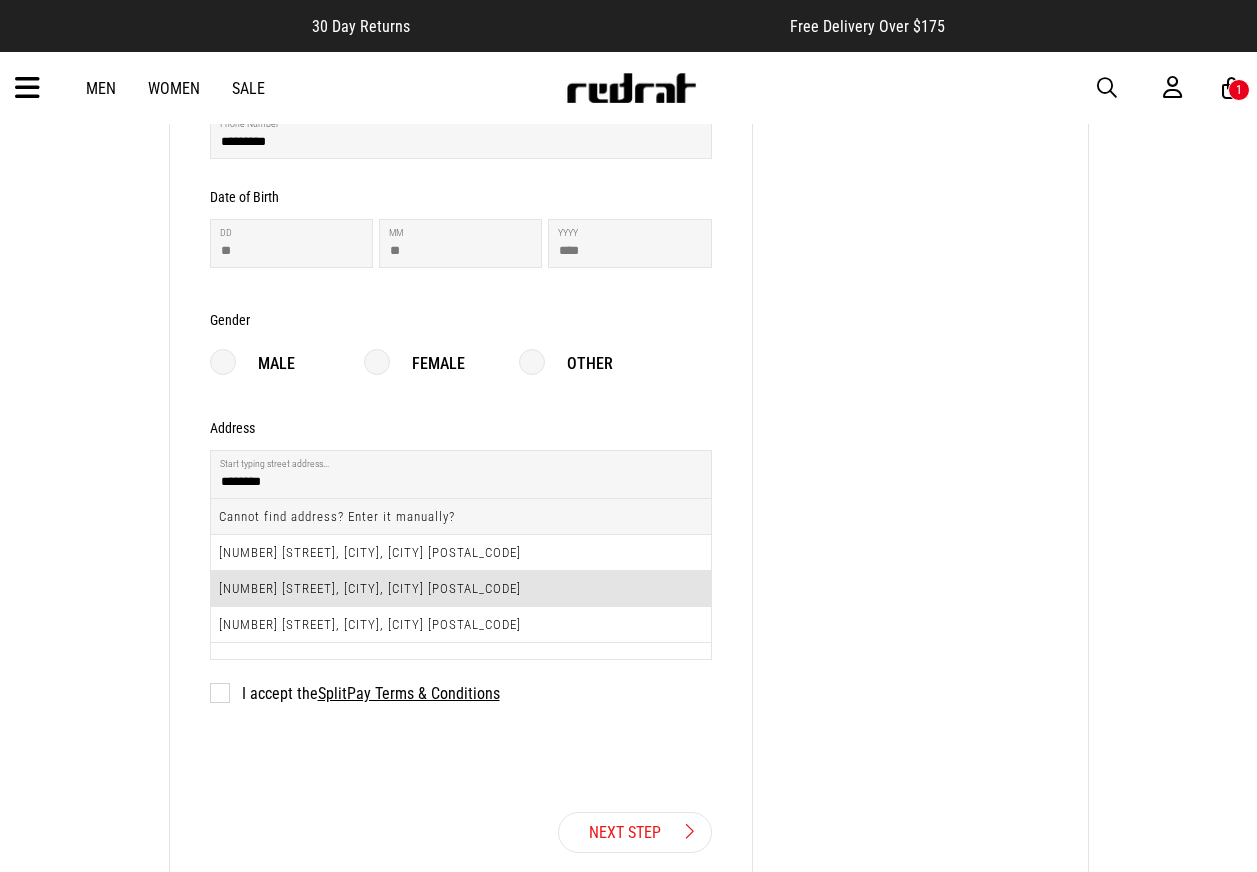 click on "4 Mohaka Street, Wainuiomata, Lower Hutt 5014" at bounding box center [461, 589] 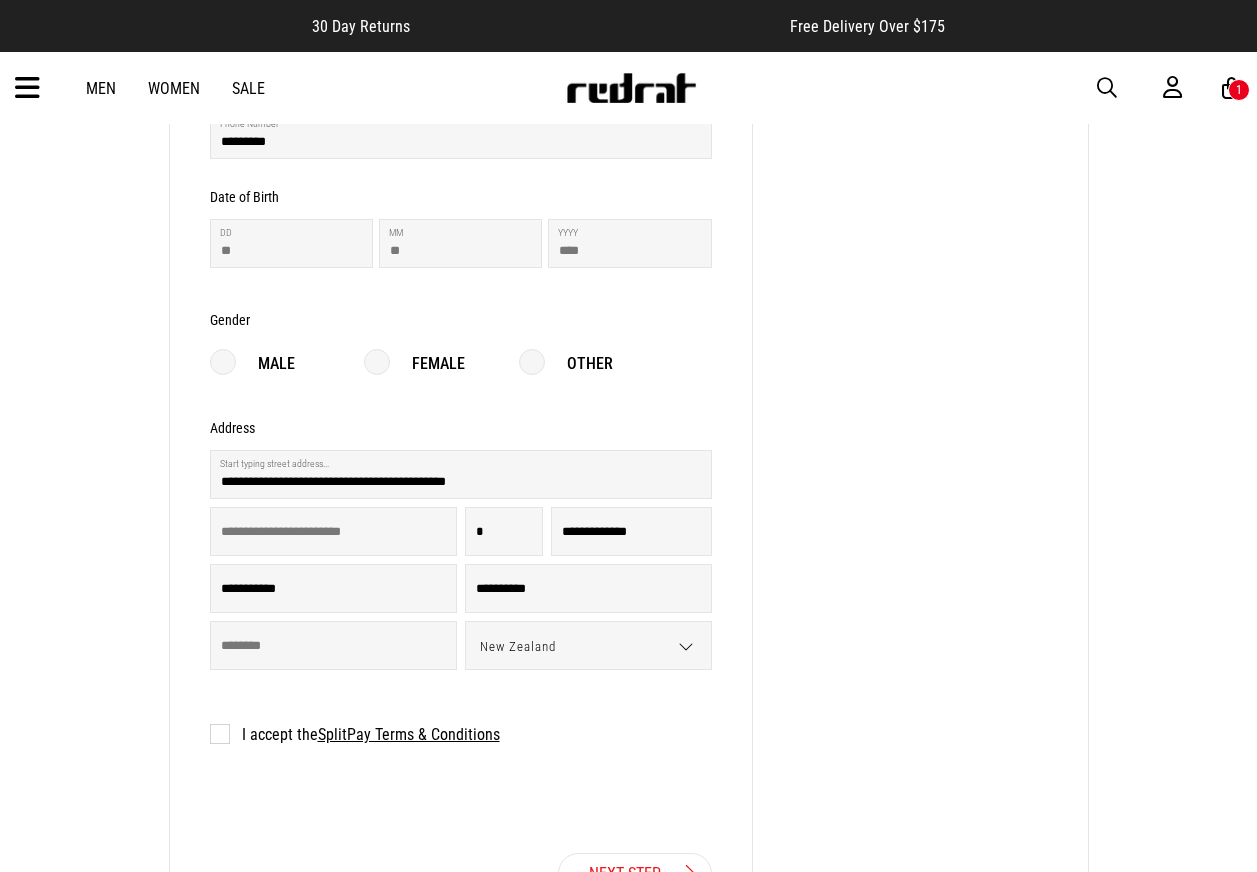 click on "I accept the  SplitPay Terms & Conditions" at bounding box center (355, 734) 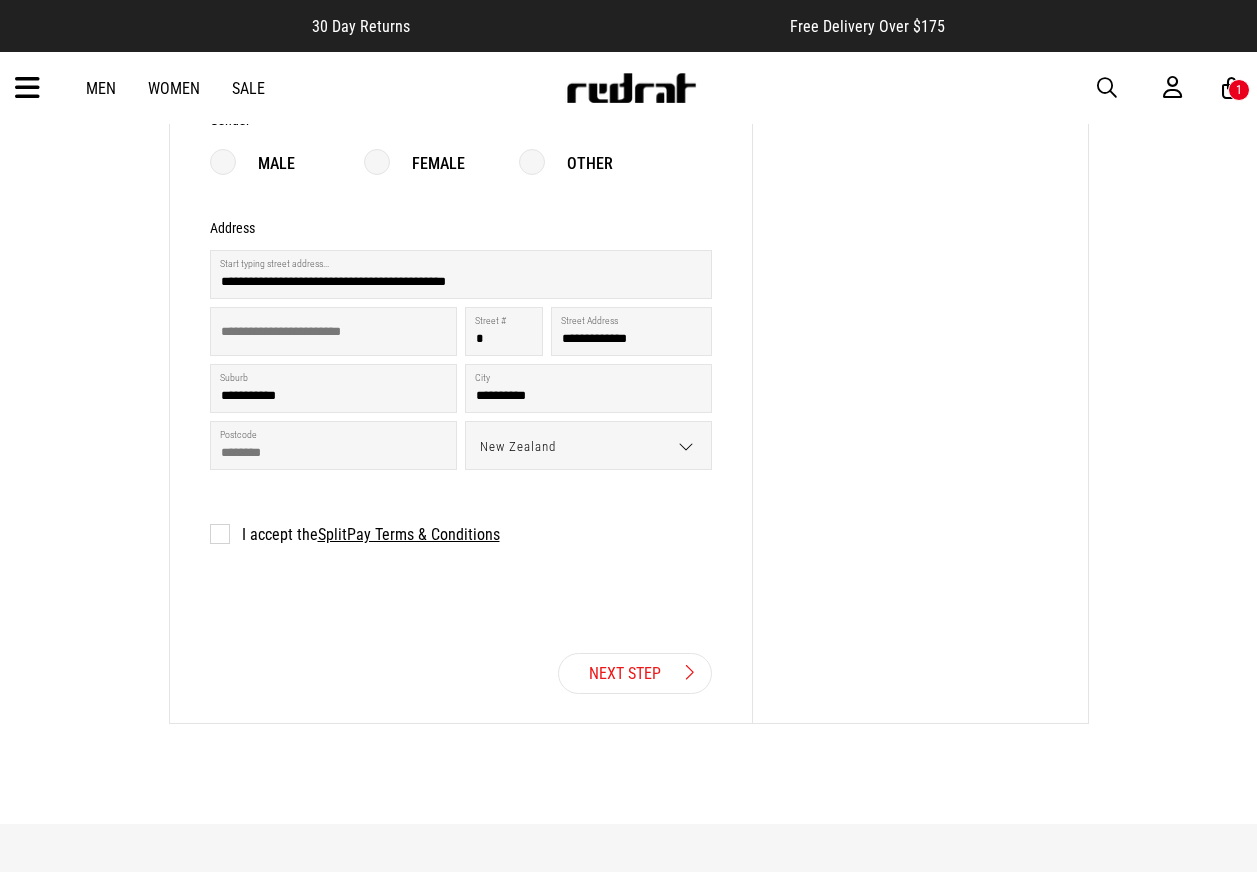 drag, startPoint x: 667, startPoint y: 694, endPoint x: 671, endPoint y: 663, distance: 31.257 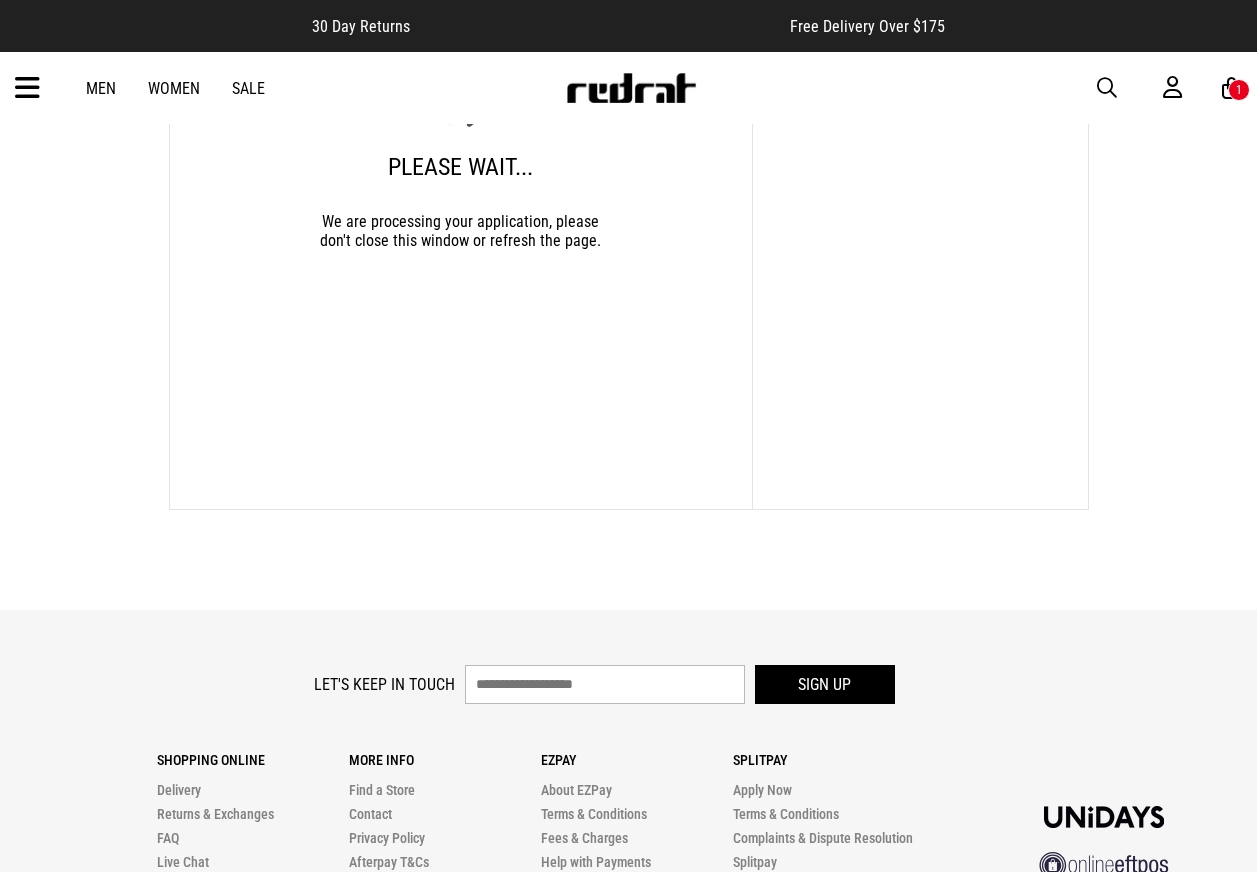 scroll, scrollTop: 113, scrollLeft: 0, axis: vertical 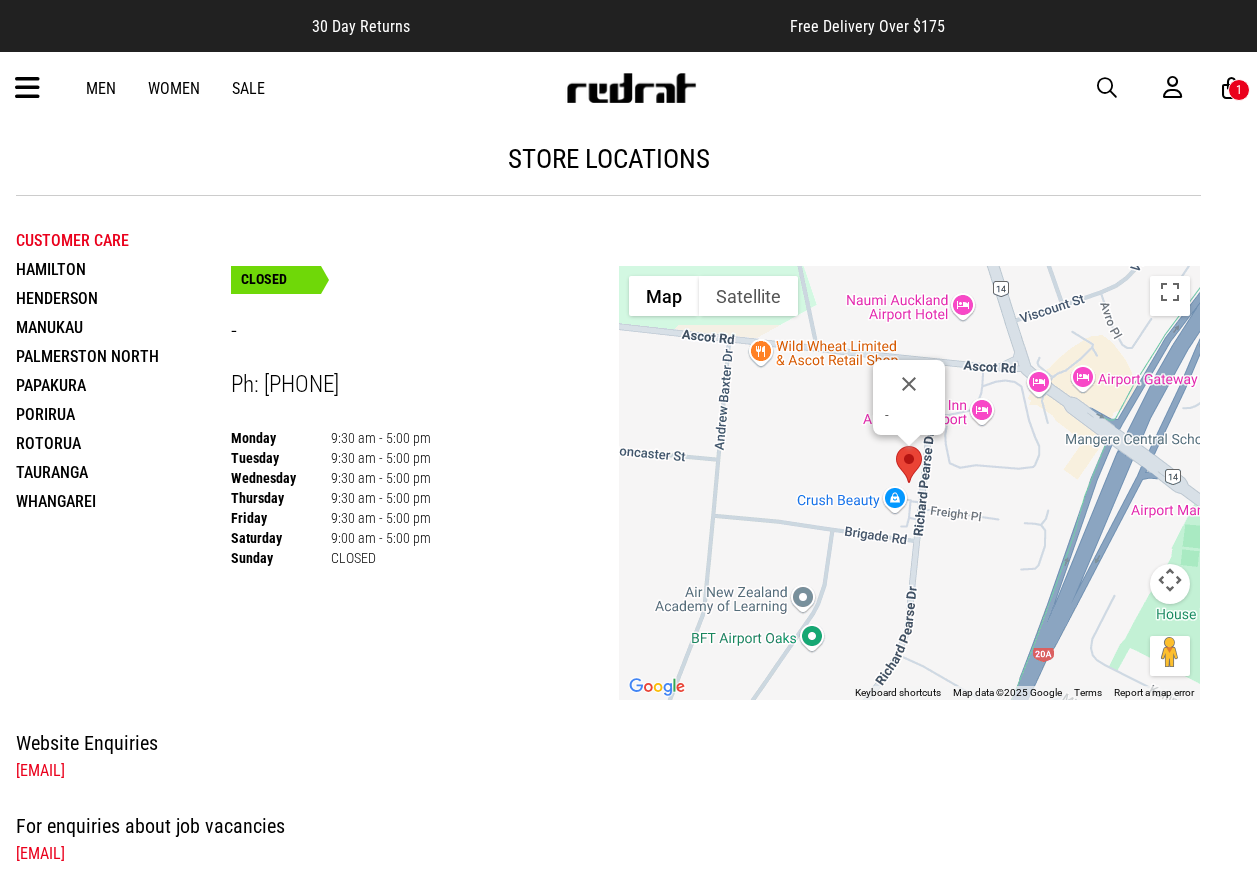 drag, startPoint x: 235, startPoint y: 443, endPoint x: 332, endPoint y: 544, distance: 140.0357 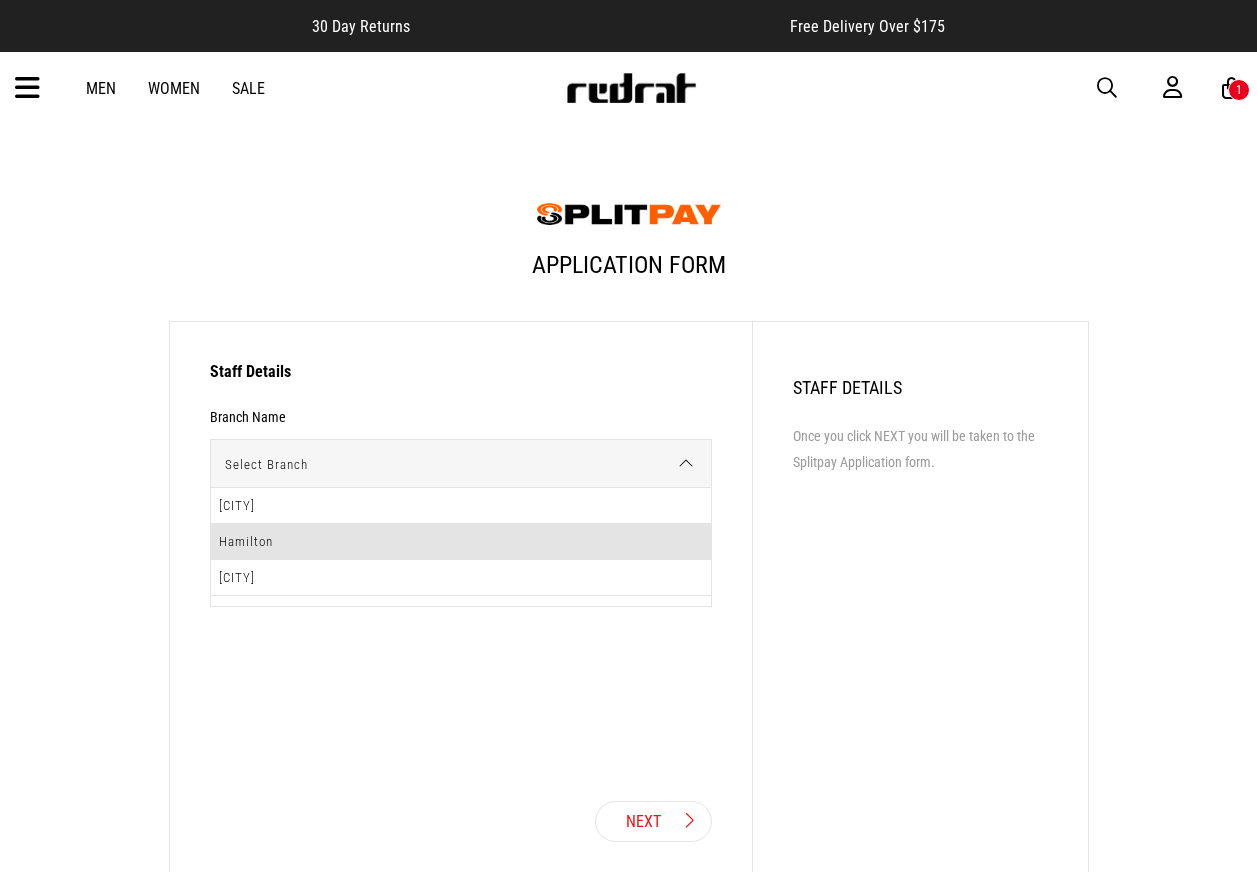 scroll, scrollTop: 0, scrollLeft: 0, axis: both 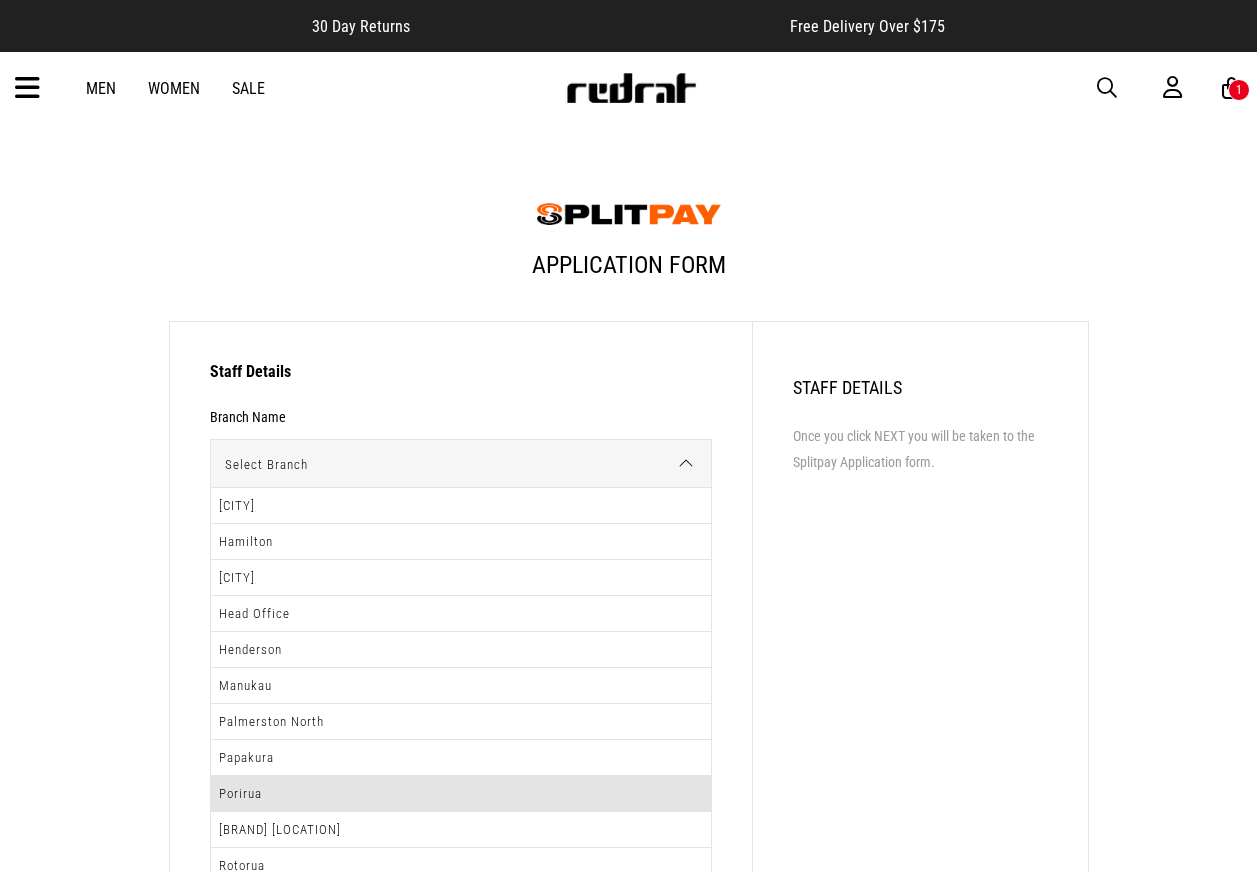 click on "Porirua" at bounding box center (461, 794) 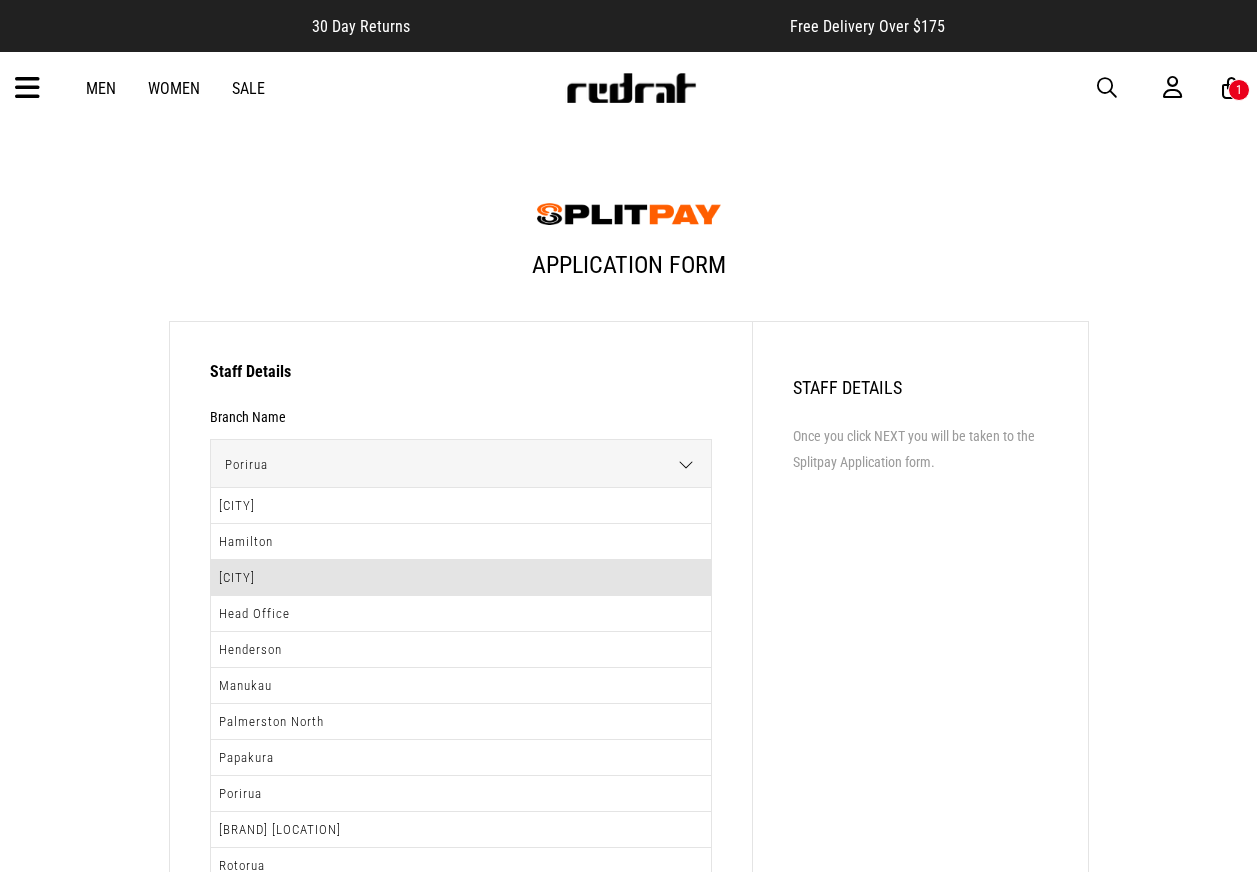 scroll, scrollTop: 0, scrollLeft: 0, axis: both 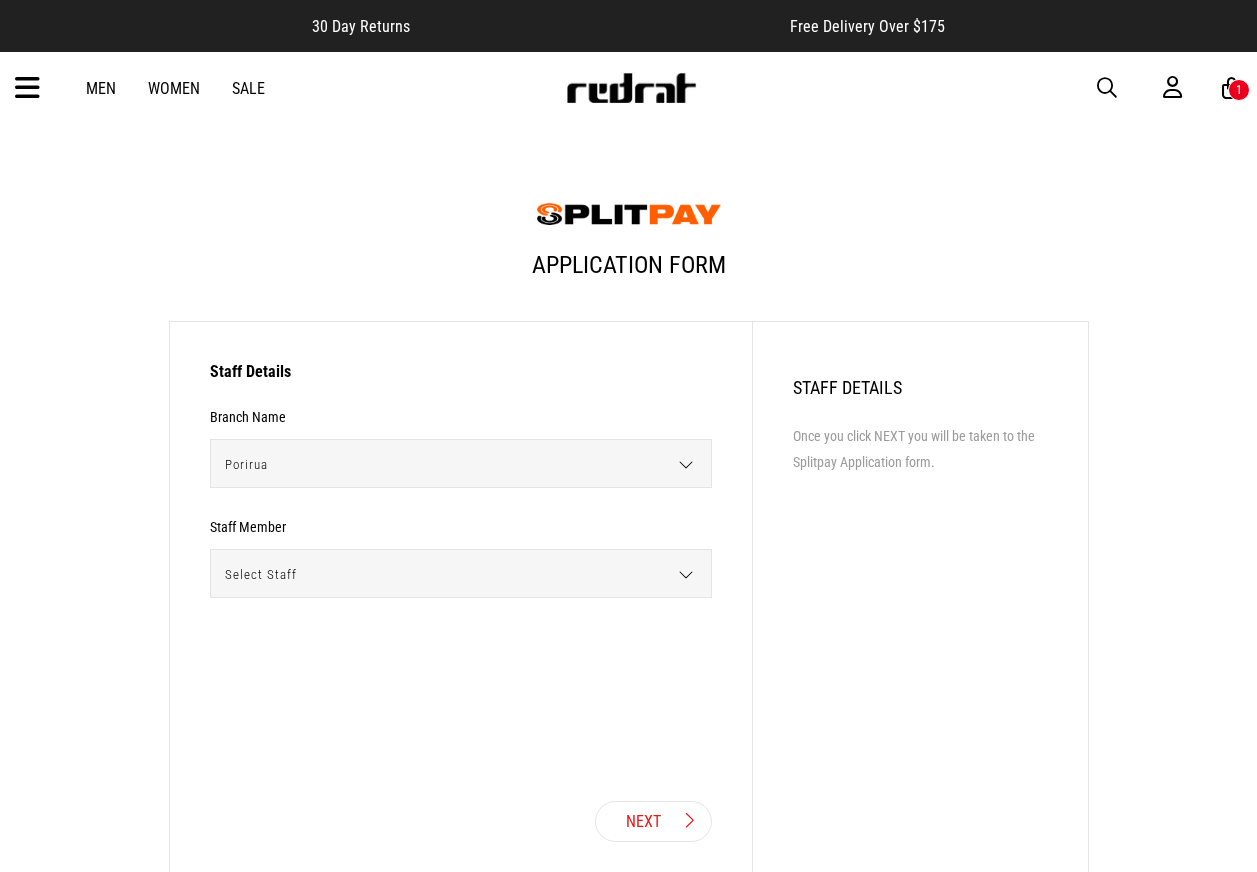 click on "Select Staff" at bounding box center [454, 574] 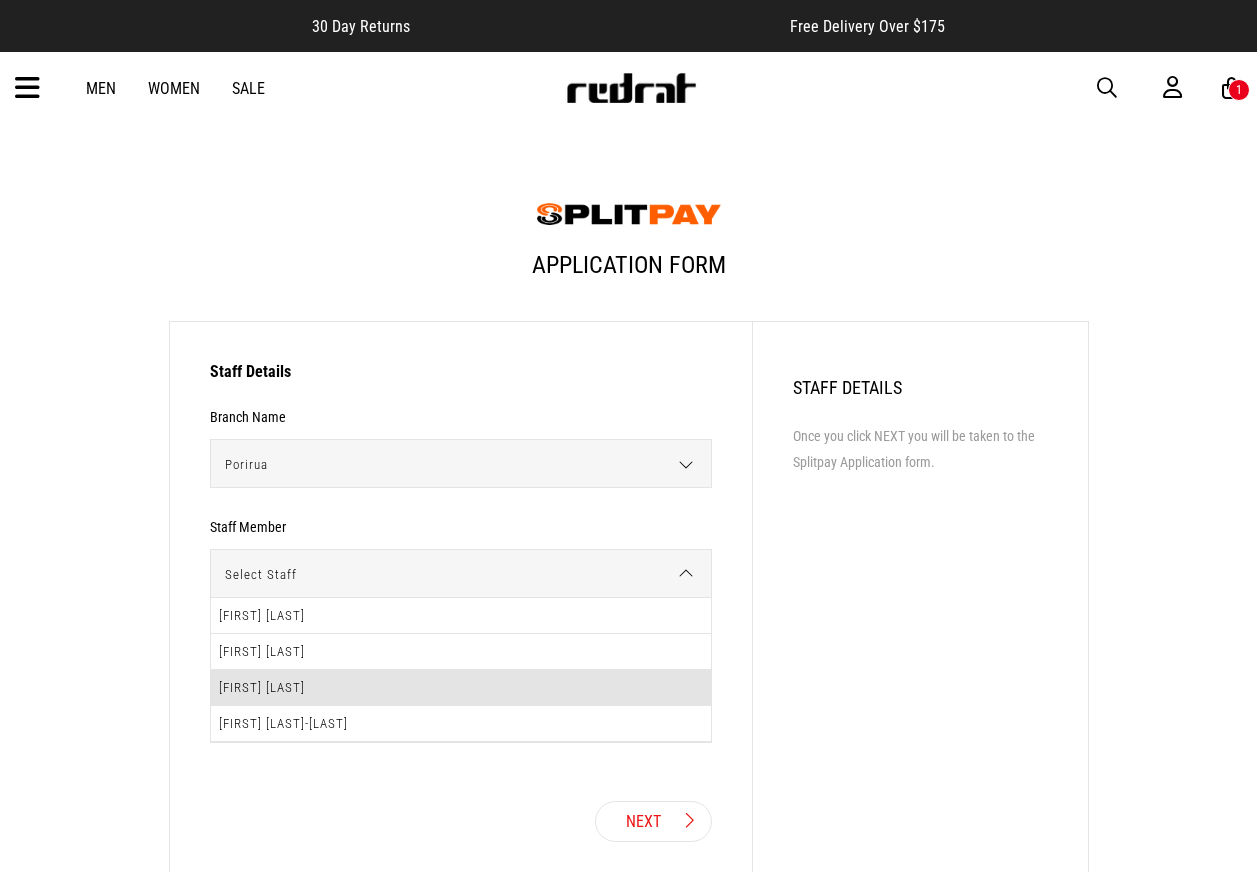 click on "[FIRST] [LAST]" at bounding box center [461, 688] 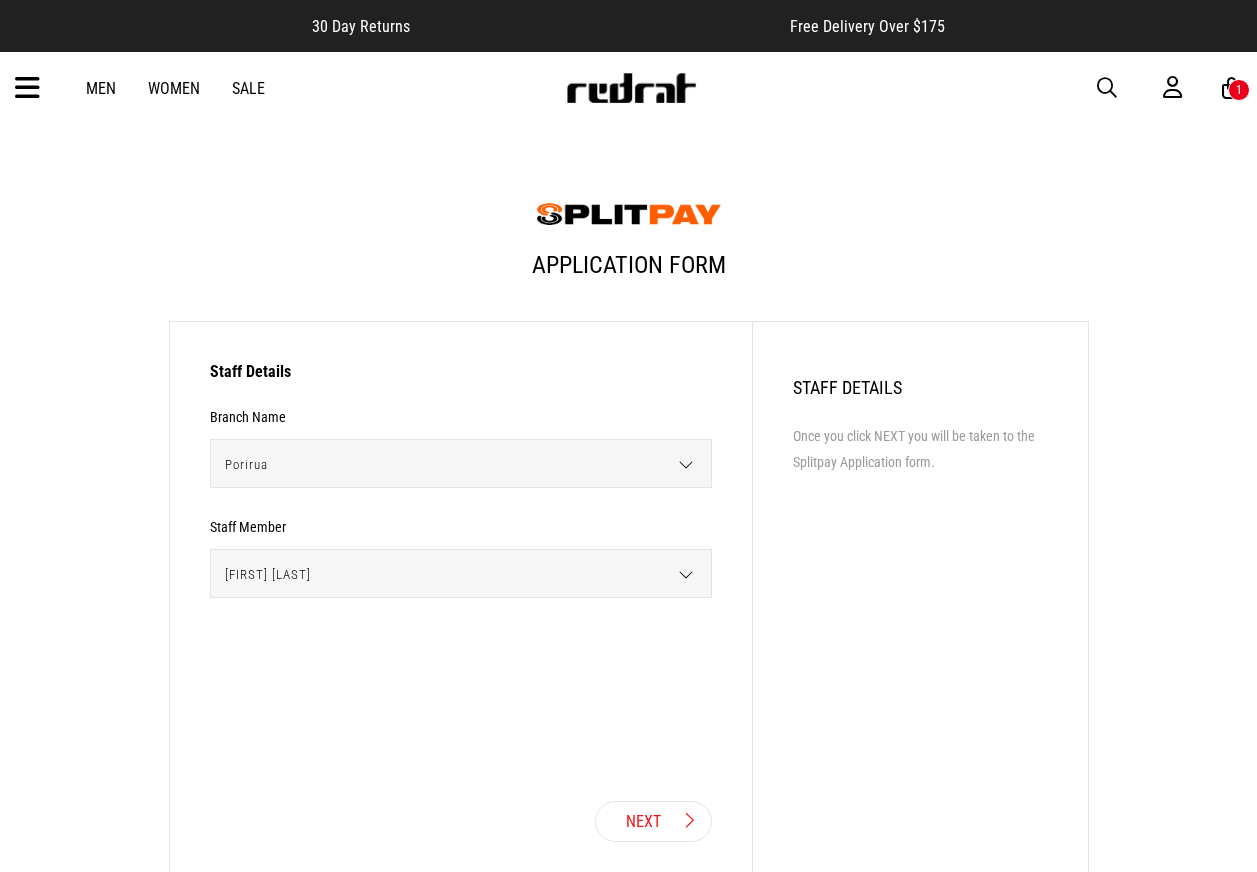 click on "Next" at bounding box center (653, 821) 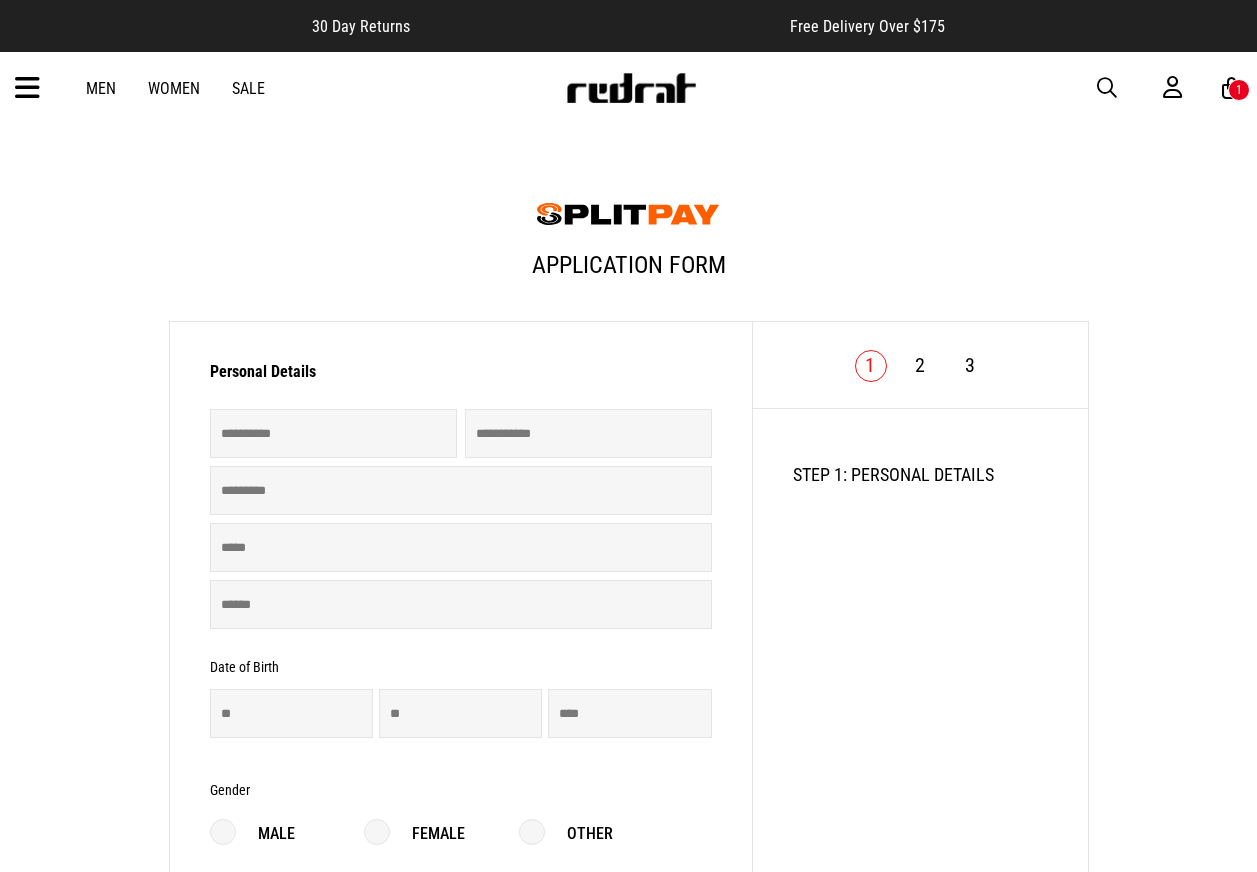 scroll, scrollTop: 0, scrollLeft: 0, axis: both 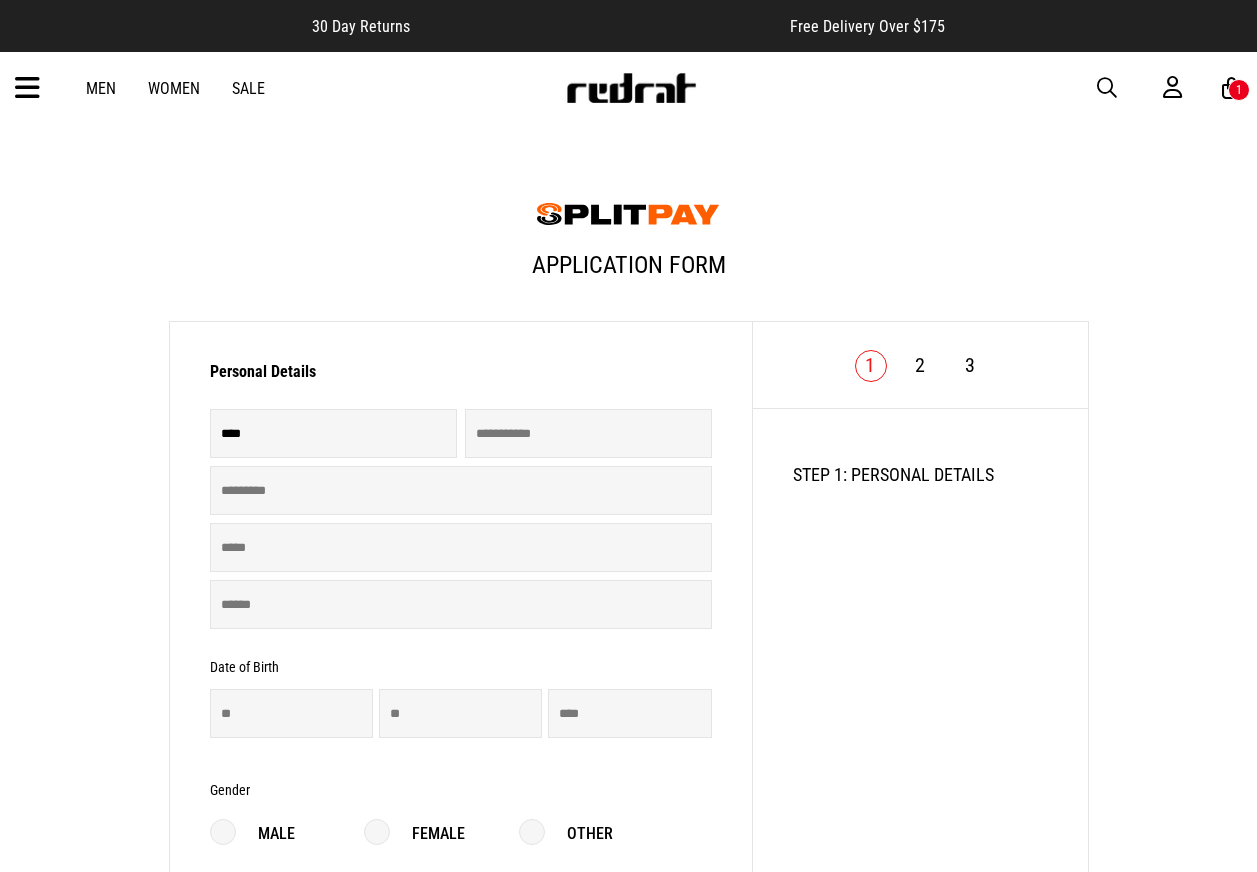 type on "*****" 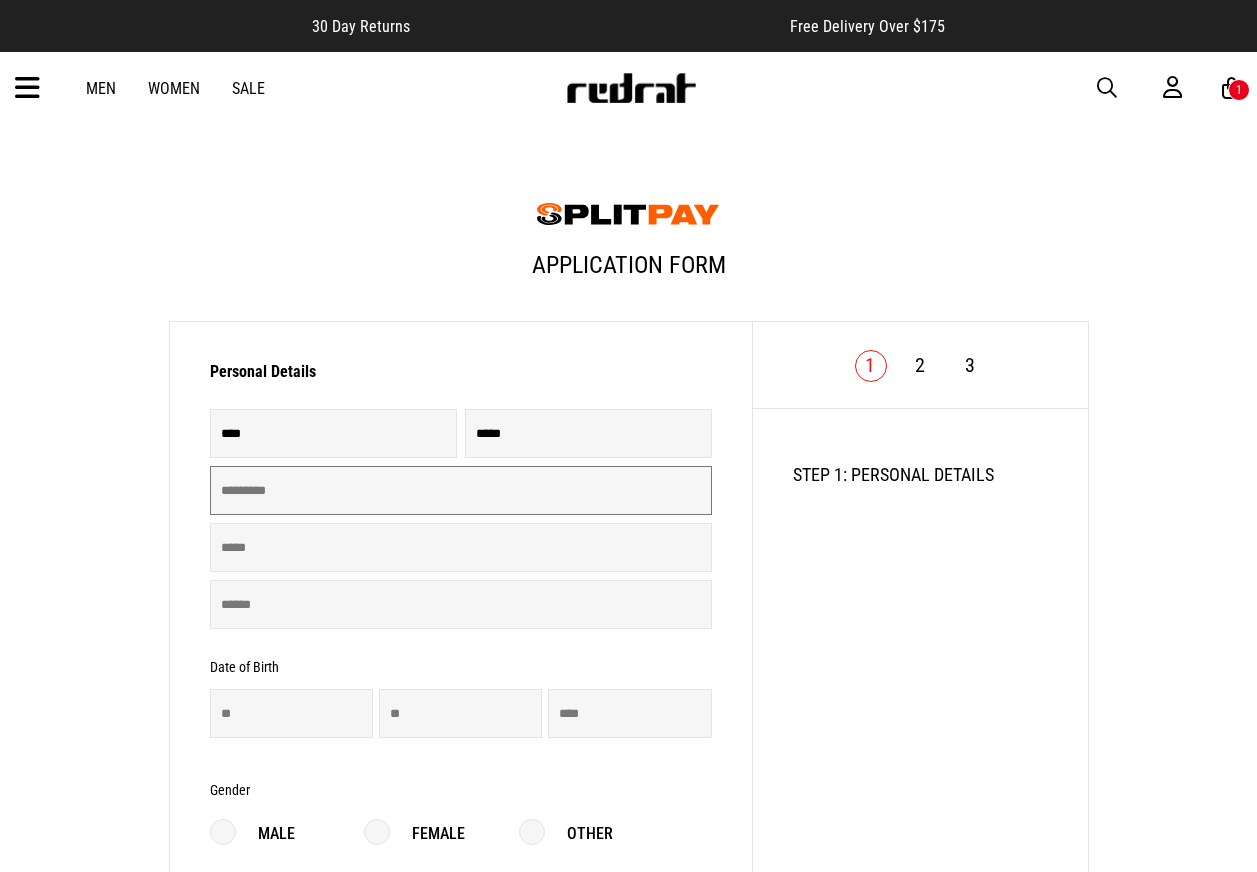 type on "*****" 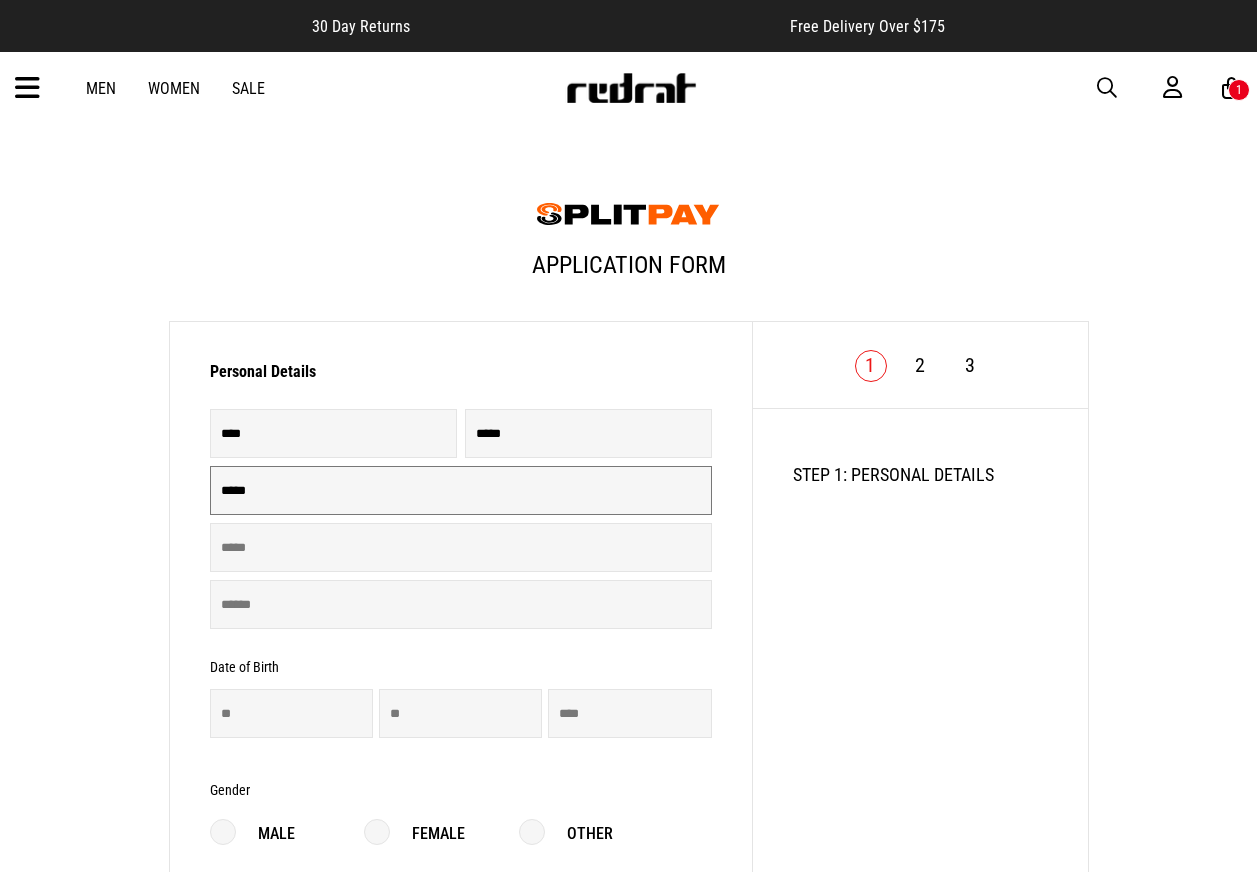 type on "**********" 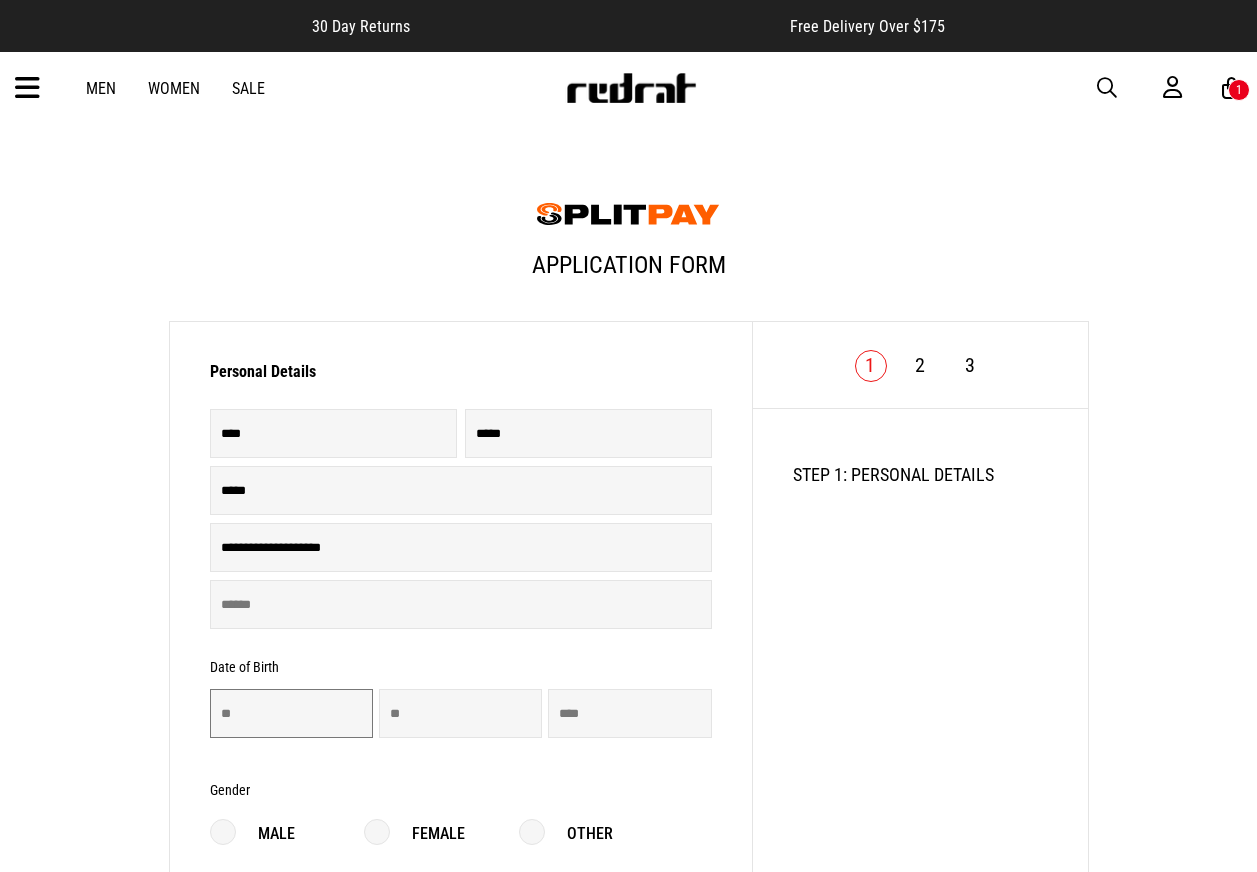 type on "**" 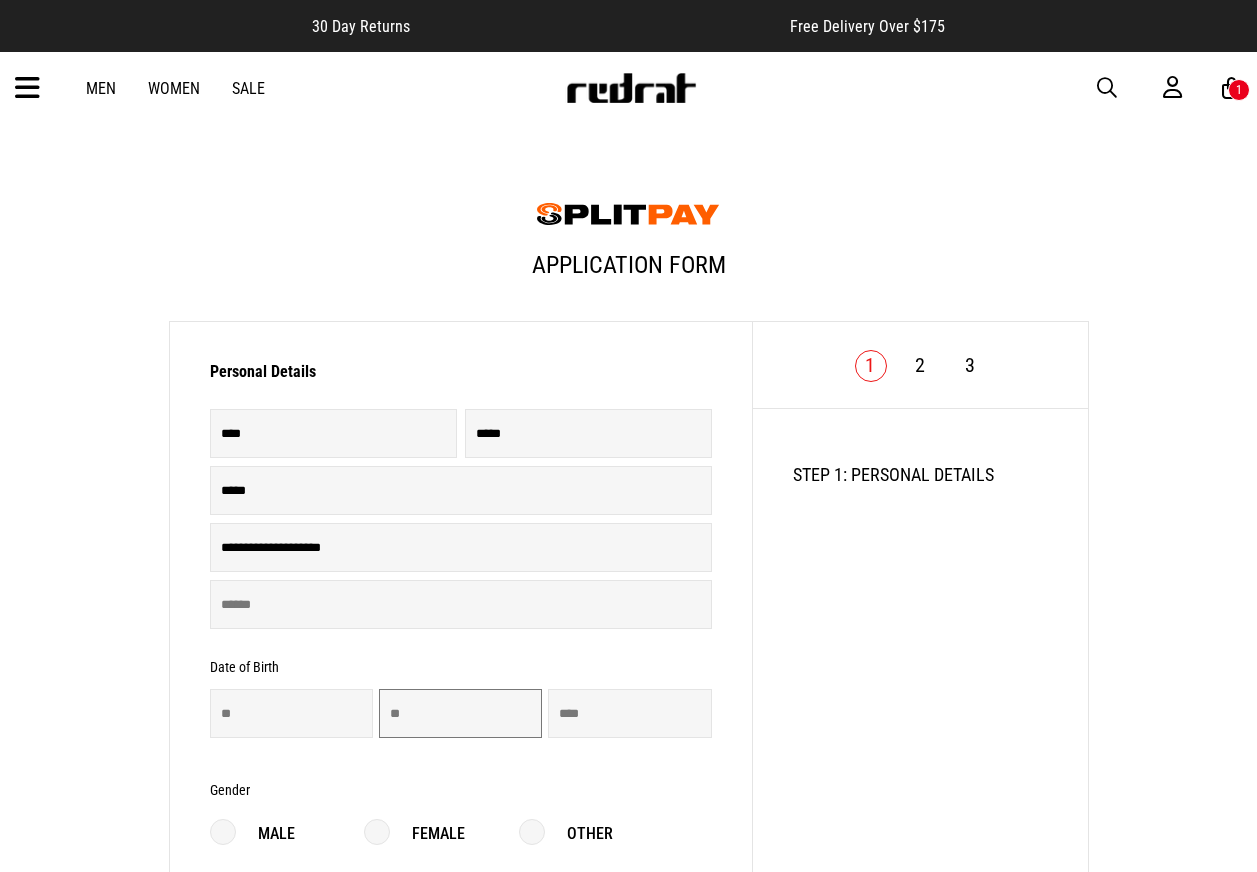 type on "**" 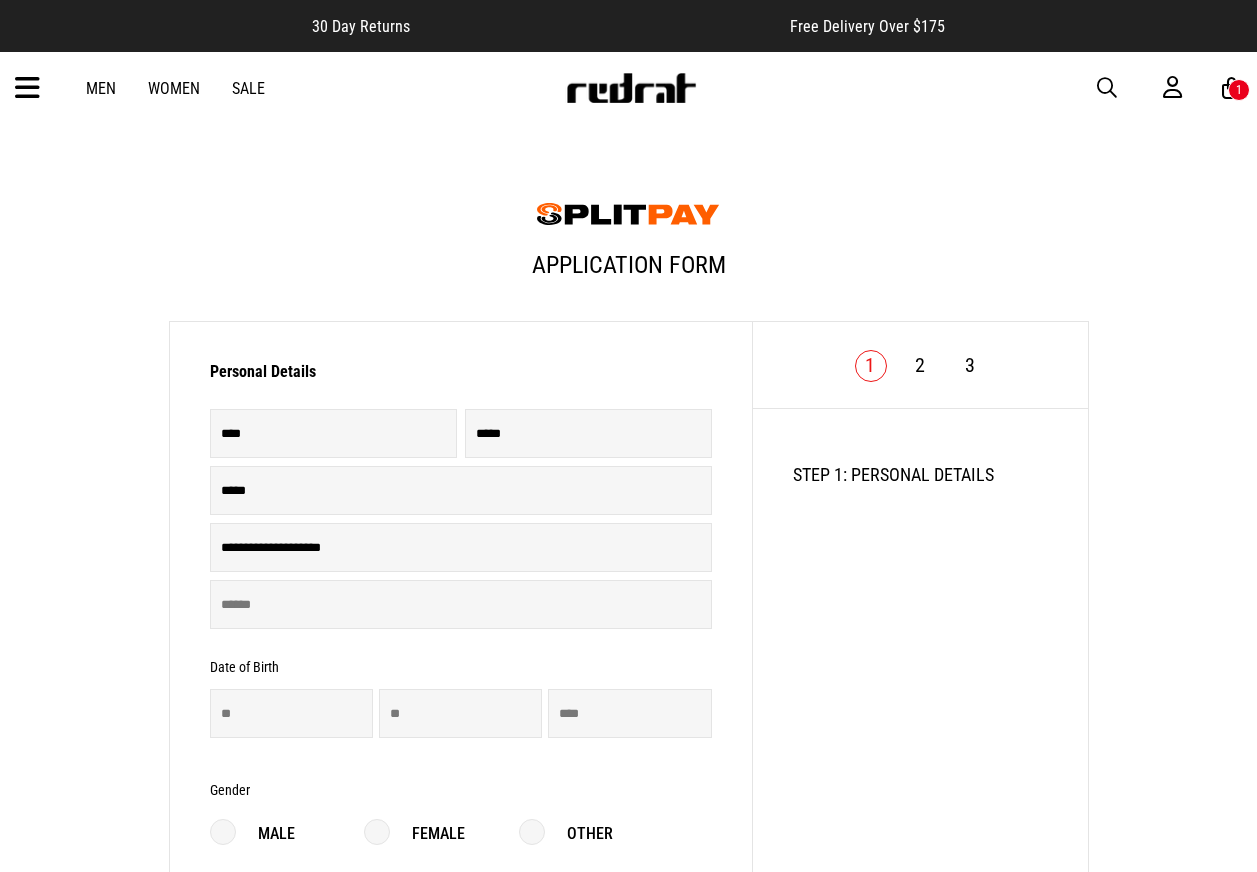 type on "****" 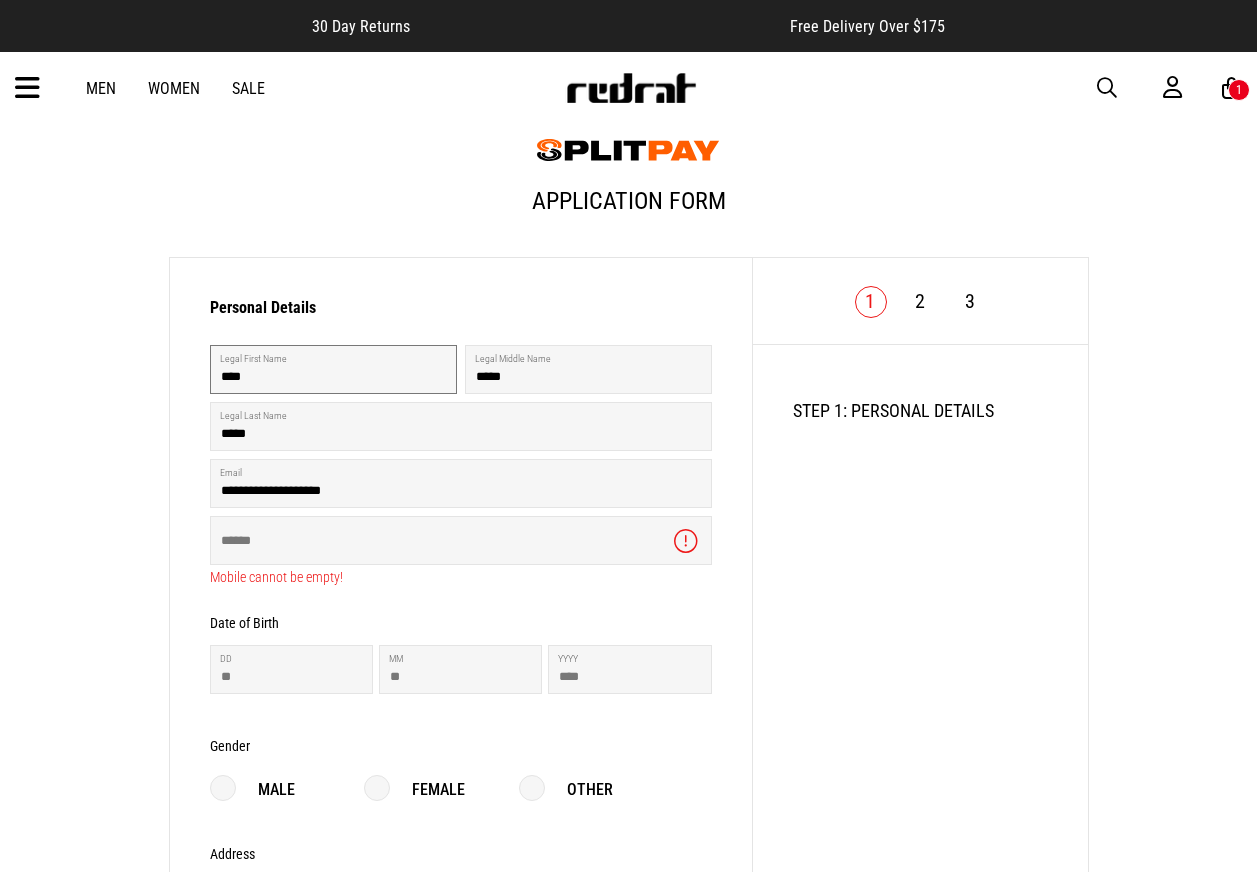 scroll, scrollTop: 100, scrollLeft: 0, axis: vertical 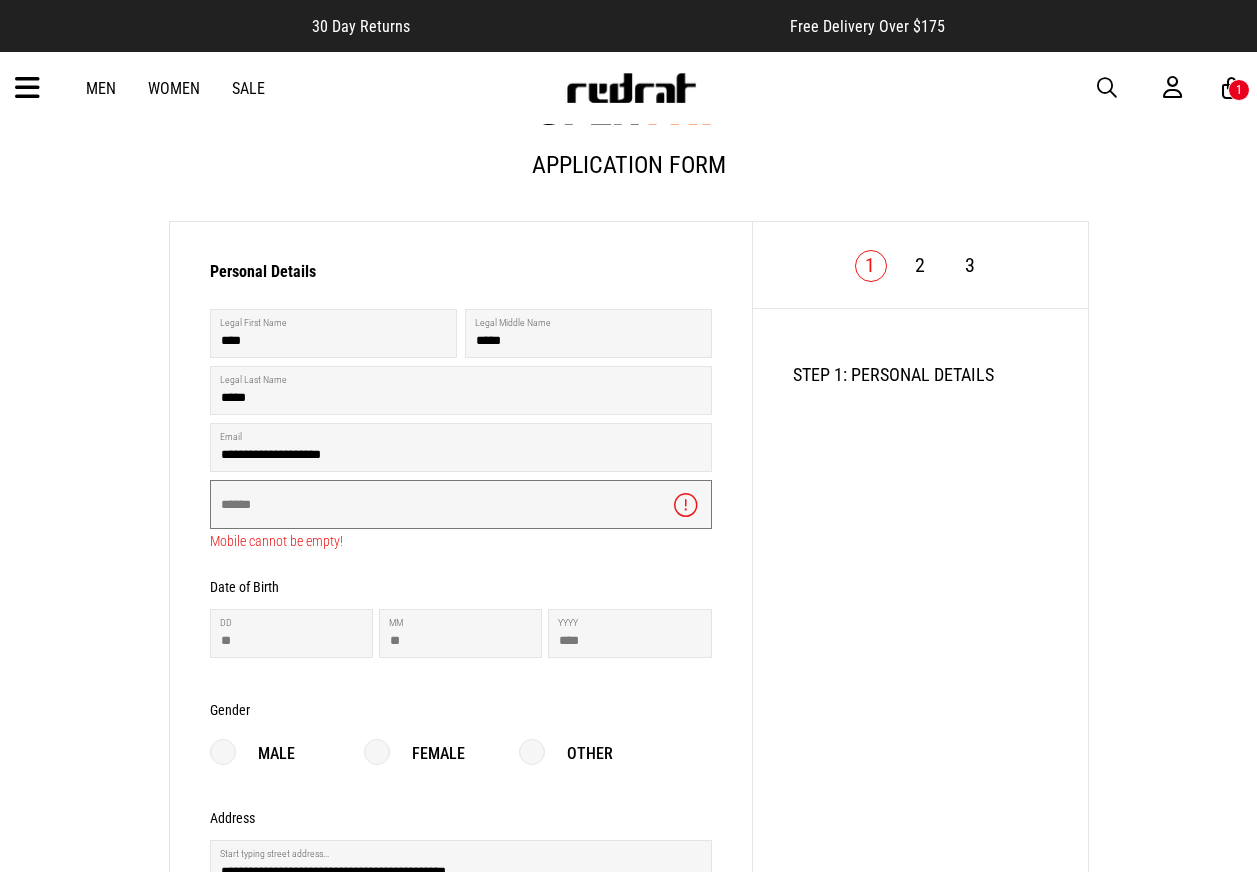 drag, startPoint x: 290, startPoint y: 488, endPoint x: 292, endPoint y: 498, distance: 10.198039 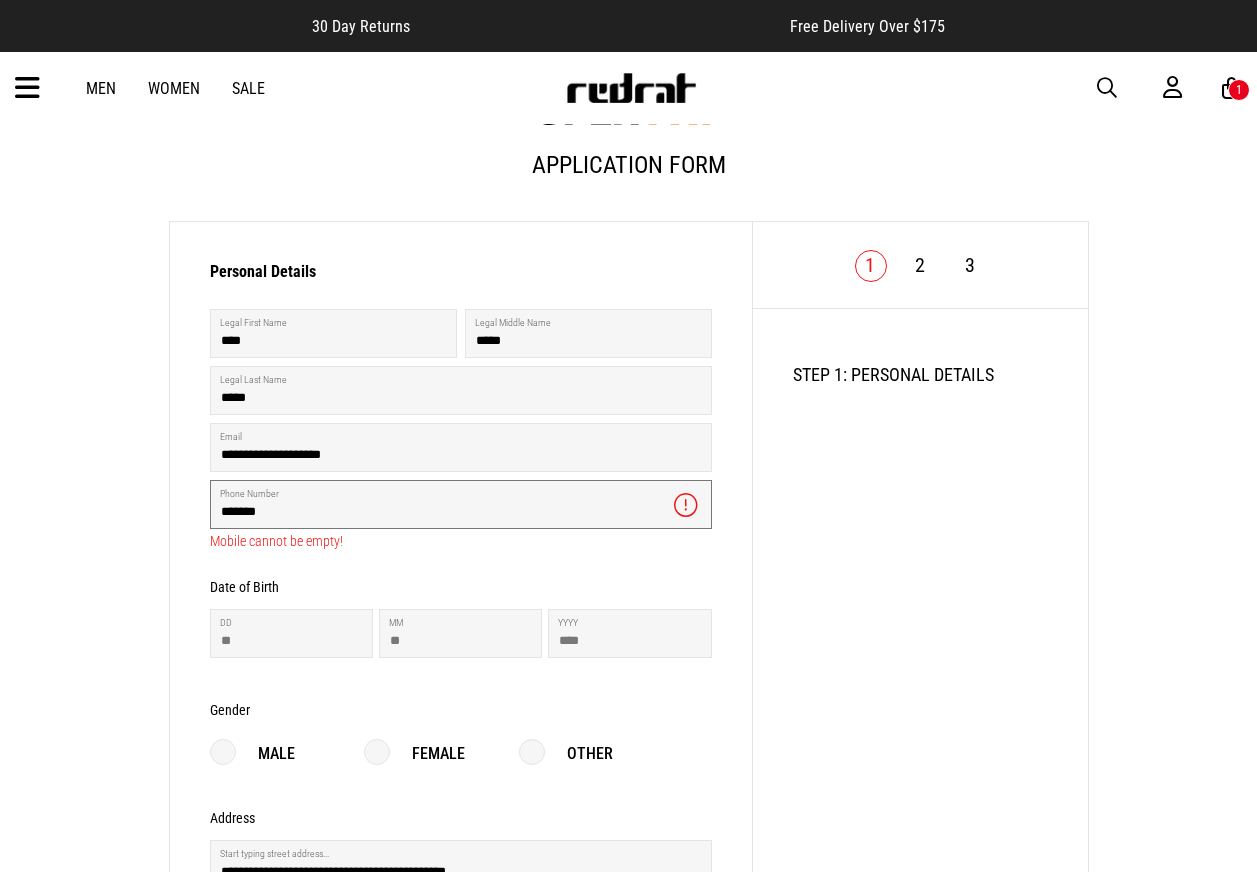 type on "**********" 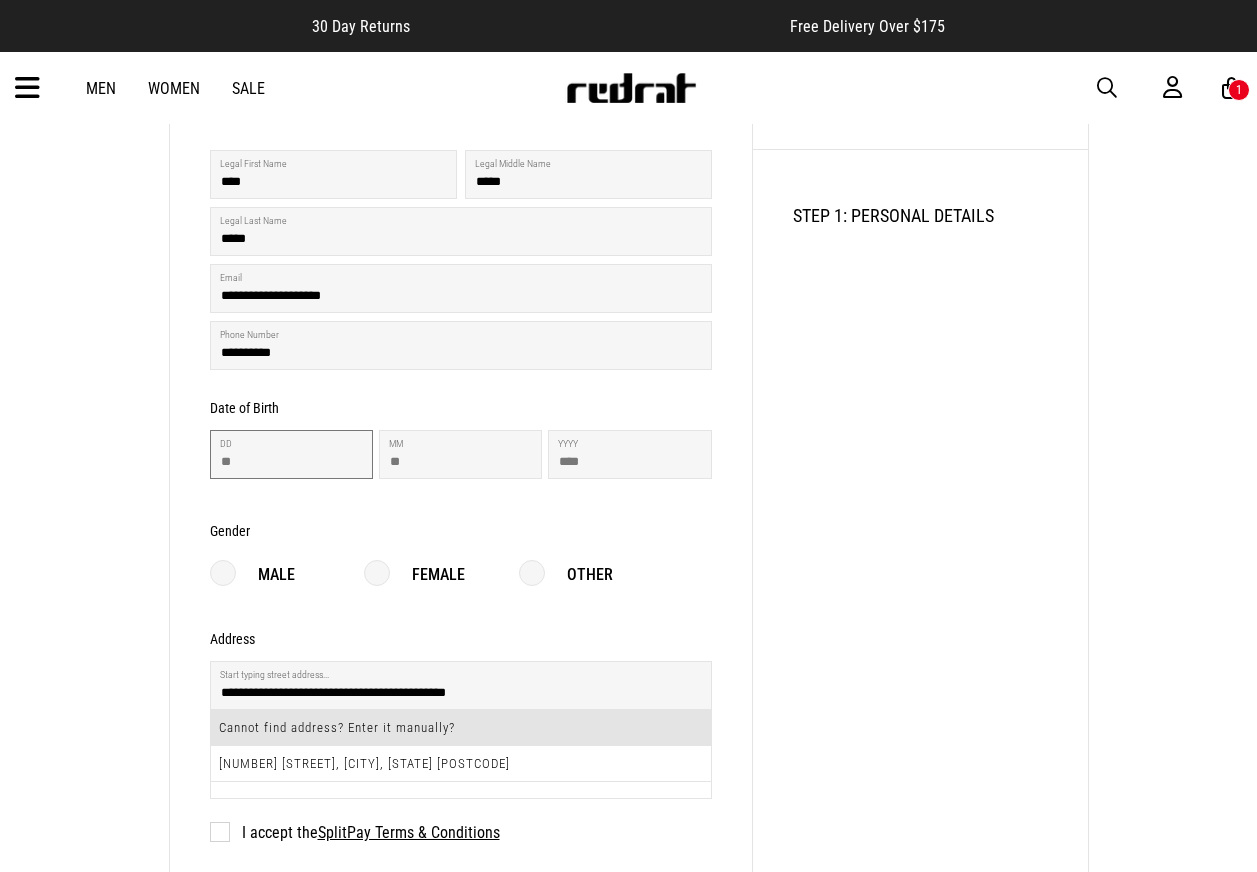 scroll, scrollTop: 500, scrollLeft: 0, axis: vertical 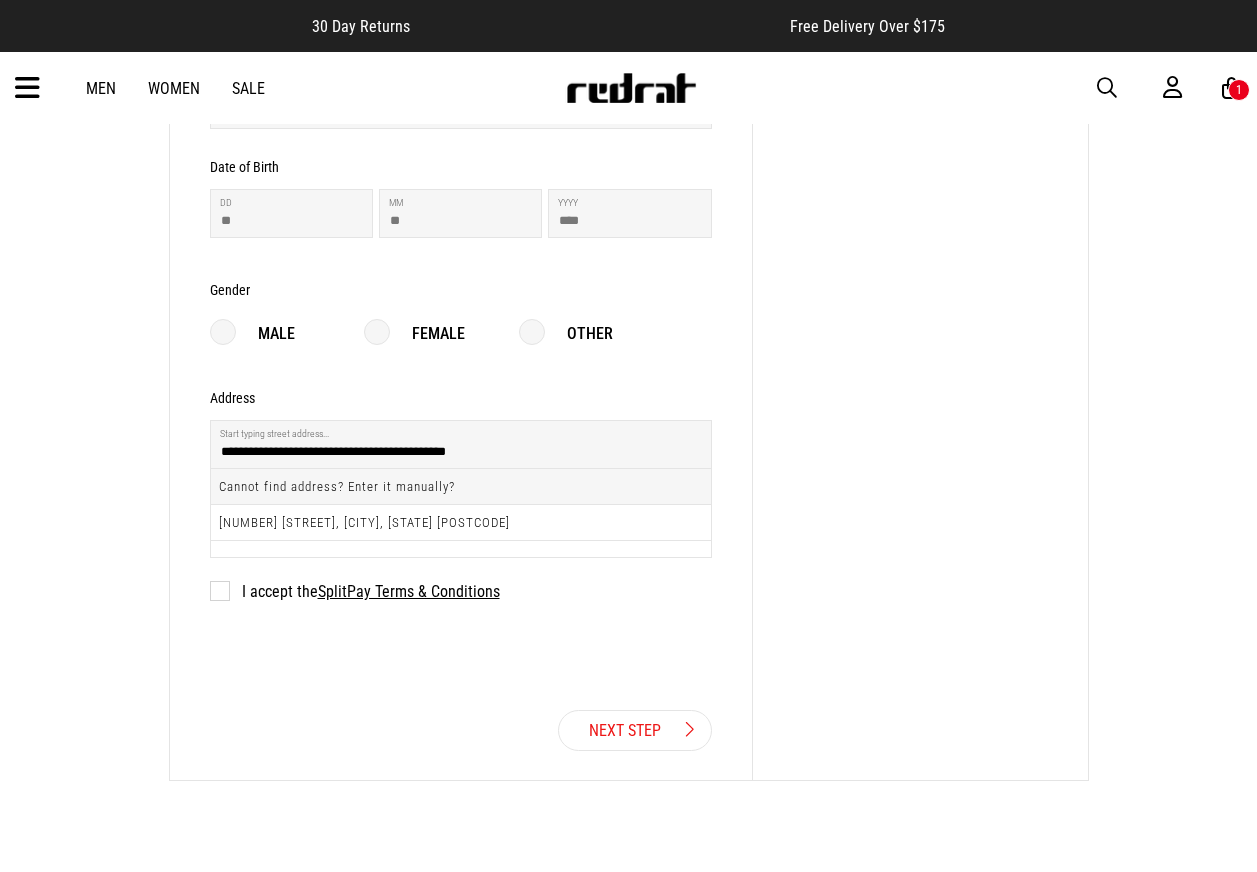 click on "Female" at bounding box center [414, 334] 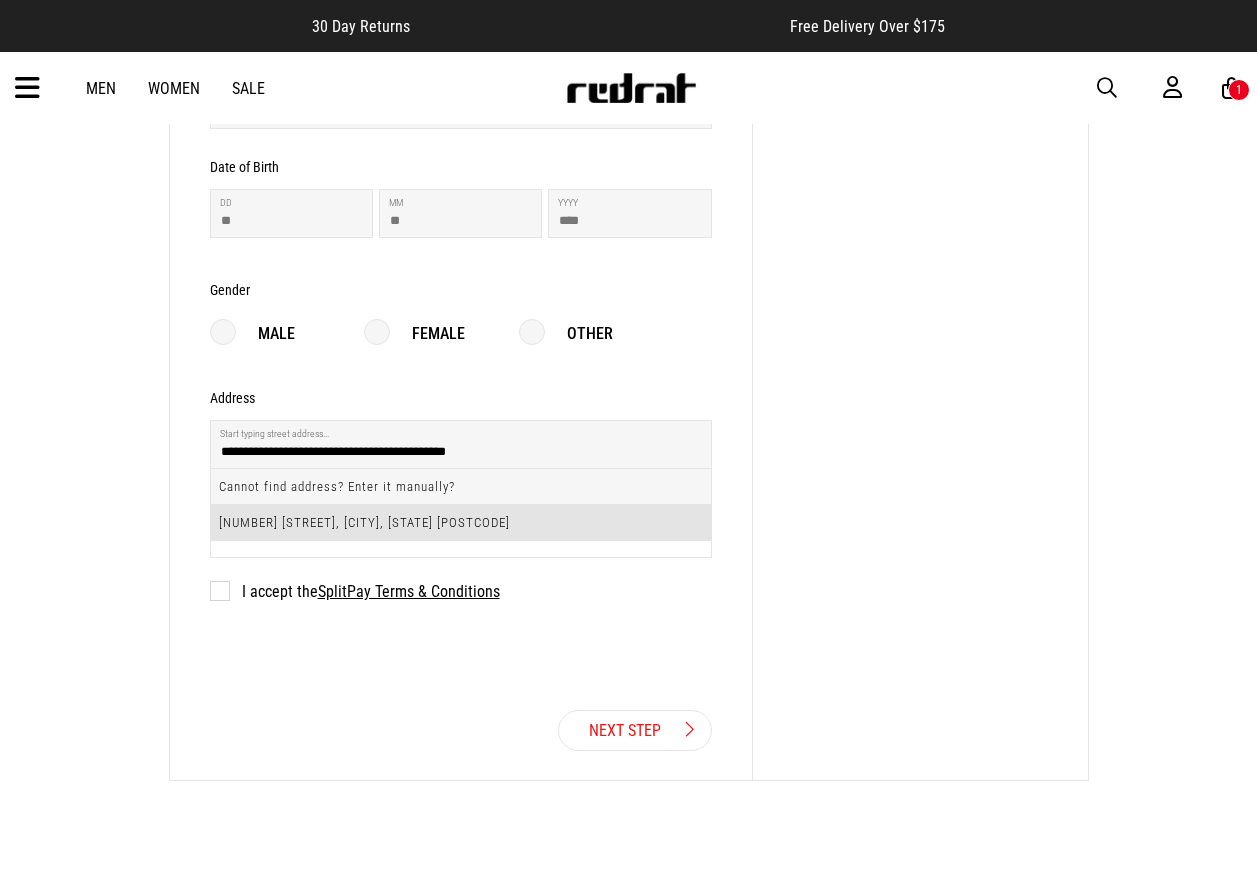 click on "4 Mohaka Street, Wainuiomata, Lower Hutt 5014" at bounding box center [461, 522] 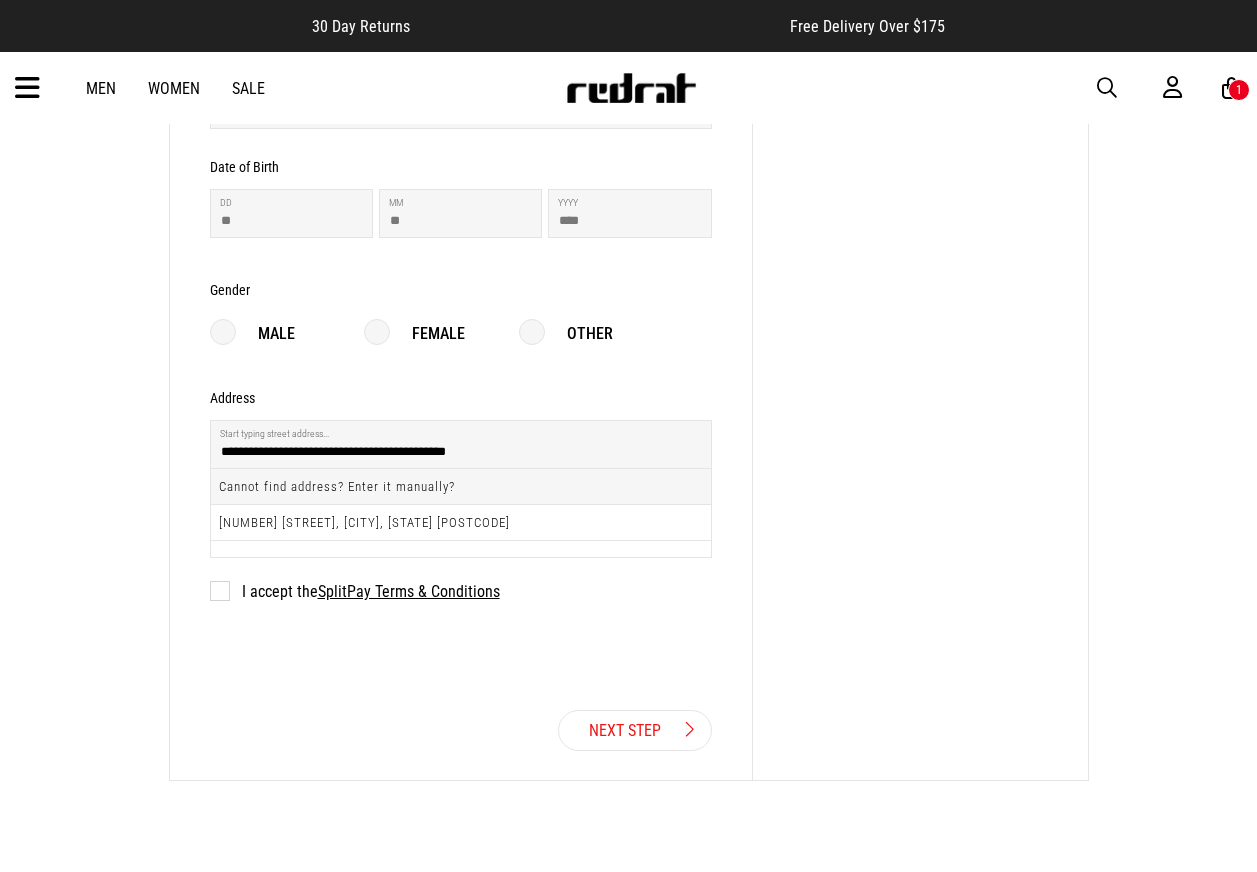 type on "*" 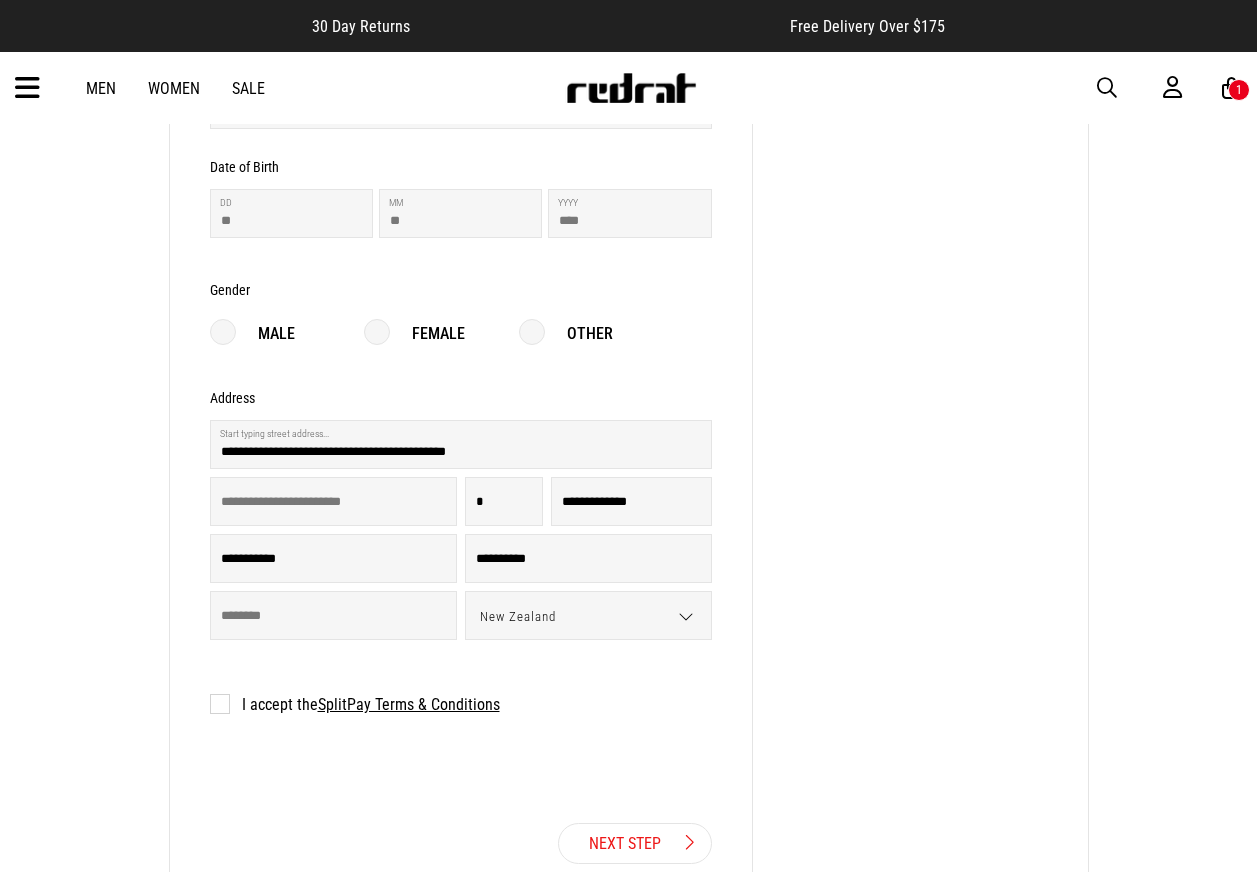 click on "I accept the  SplitPay Terms & Conditions" at bounding box center [355, 704] 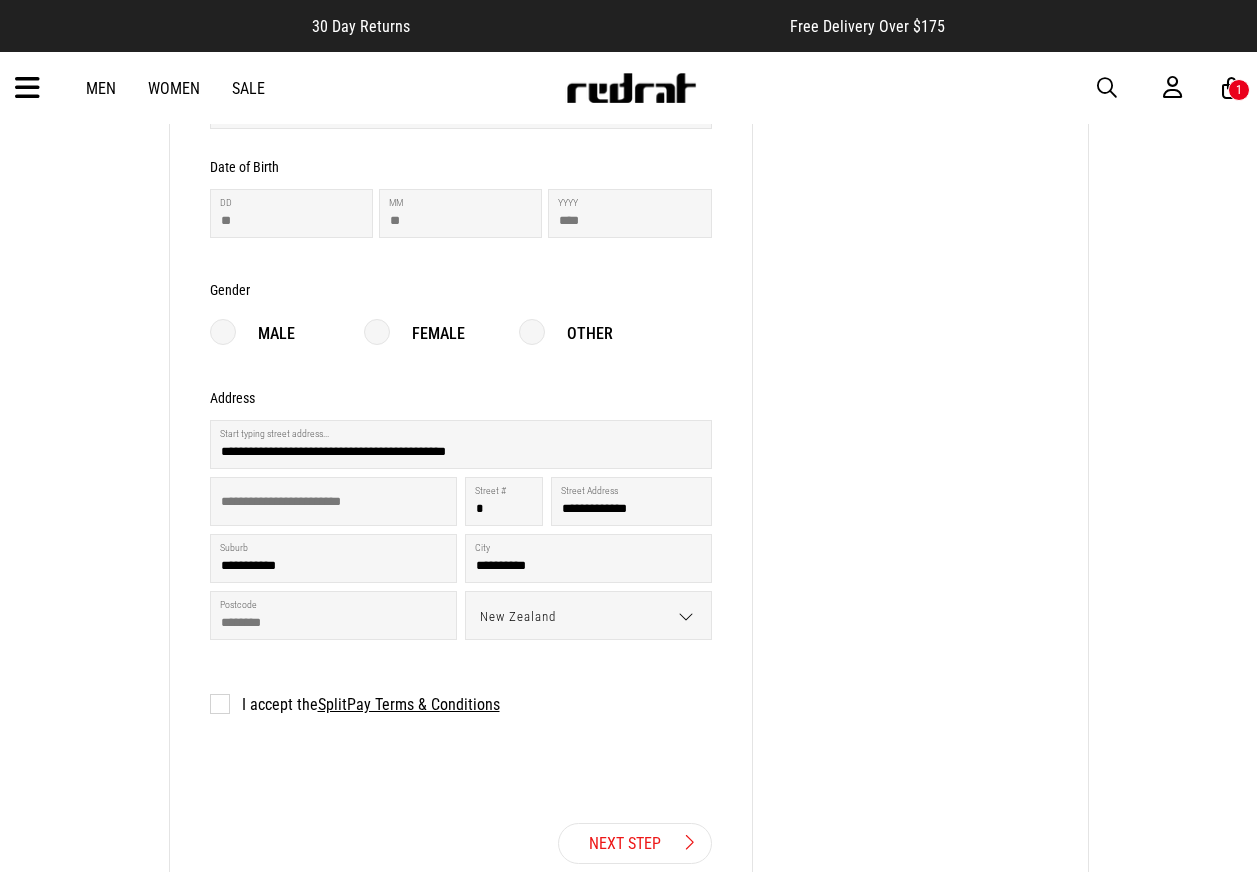 click on "Next Step" at bounding box center [635, 843] 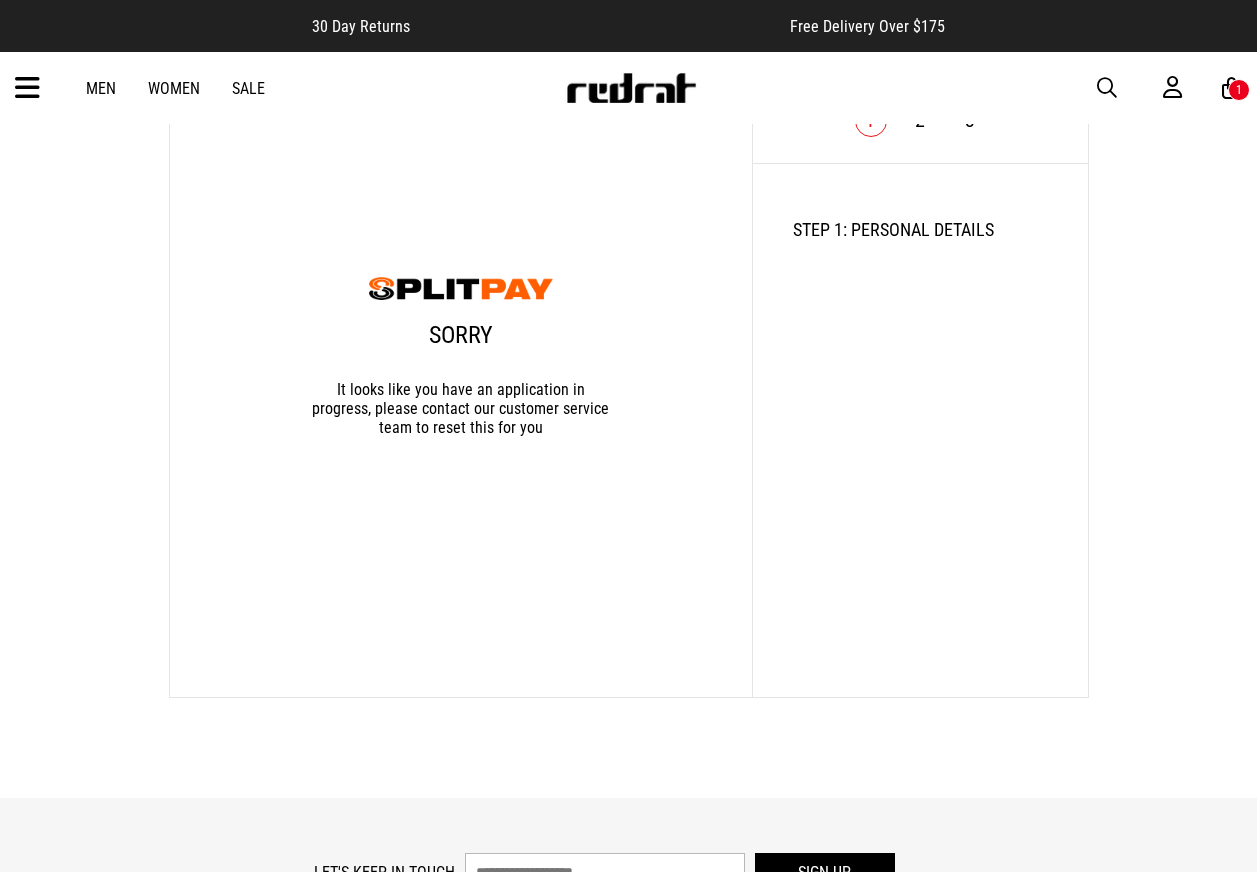 scroll, scrollTop: 213, scrollLeft: 0, axis: vertical 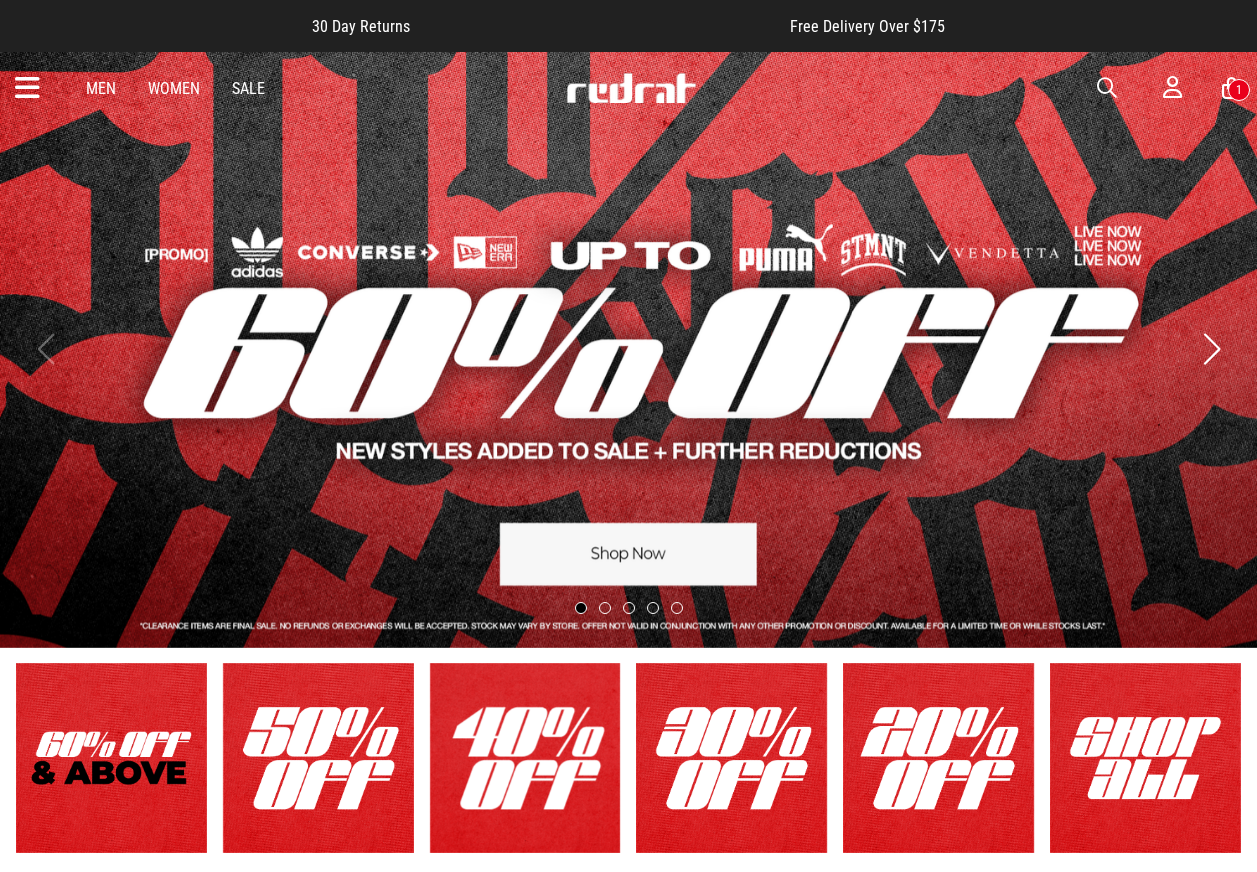 click at bounding box center [1107, 88] 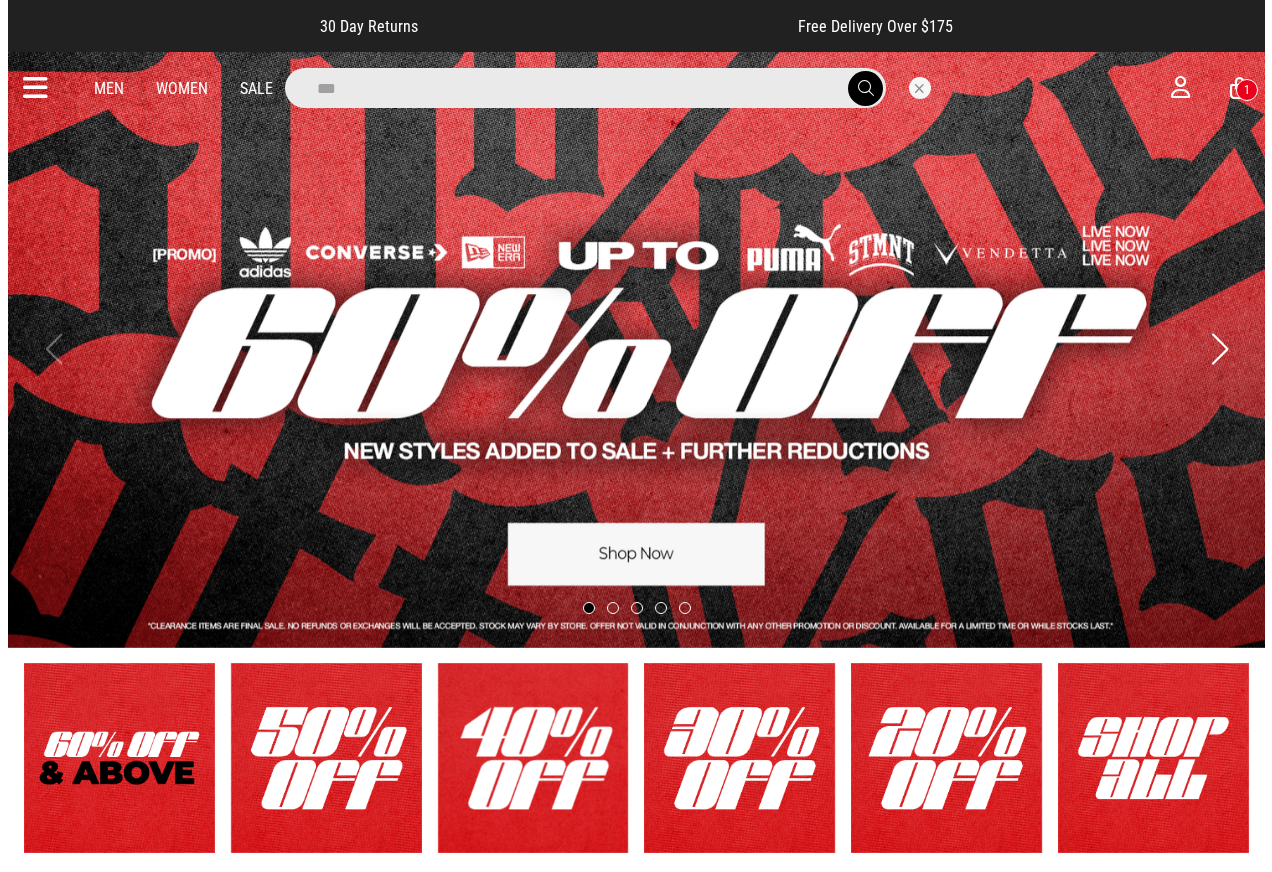 scroll, scrollTop: 0, scrollLeft: 0, axis: both 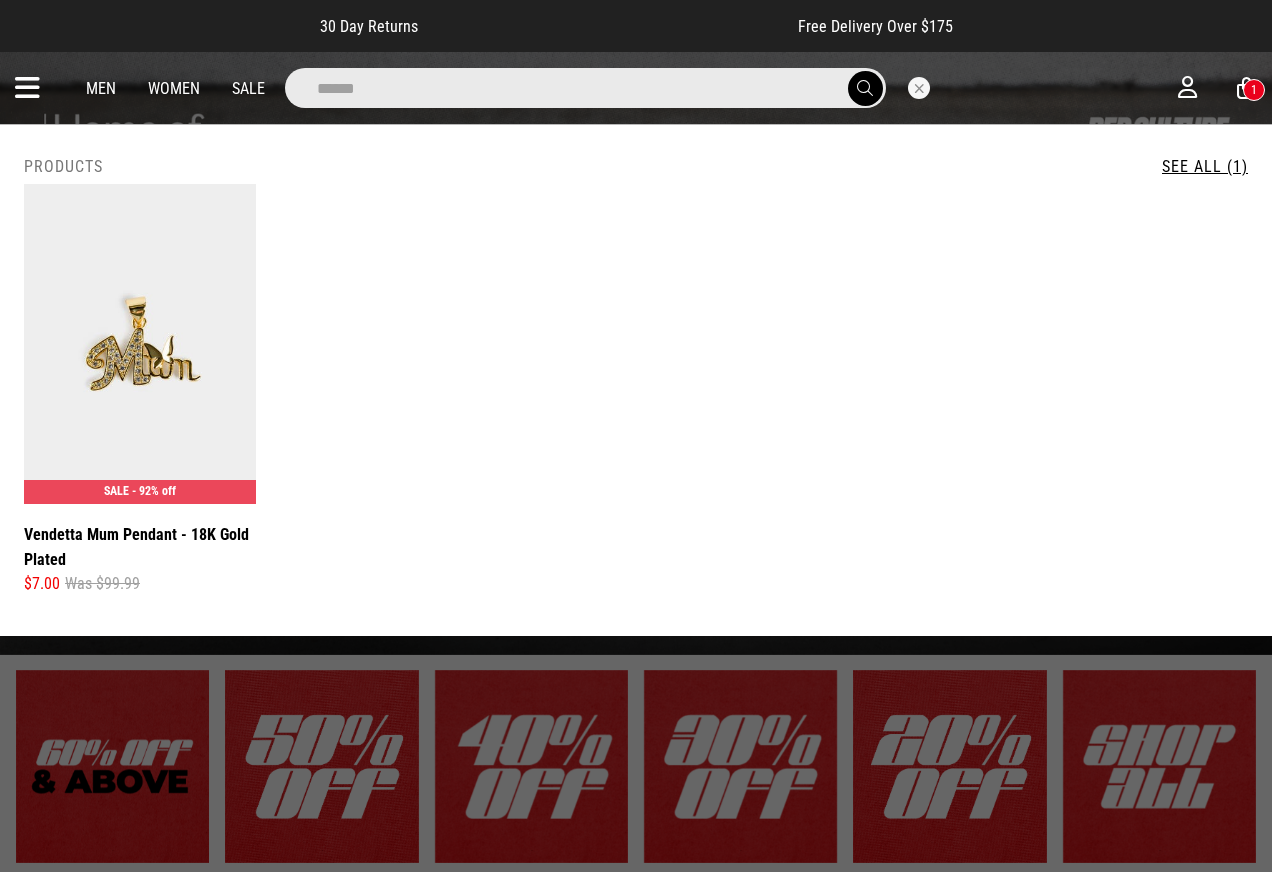 type on "******" 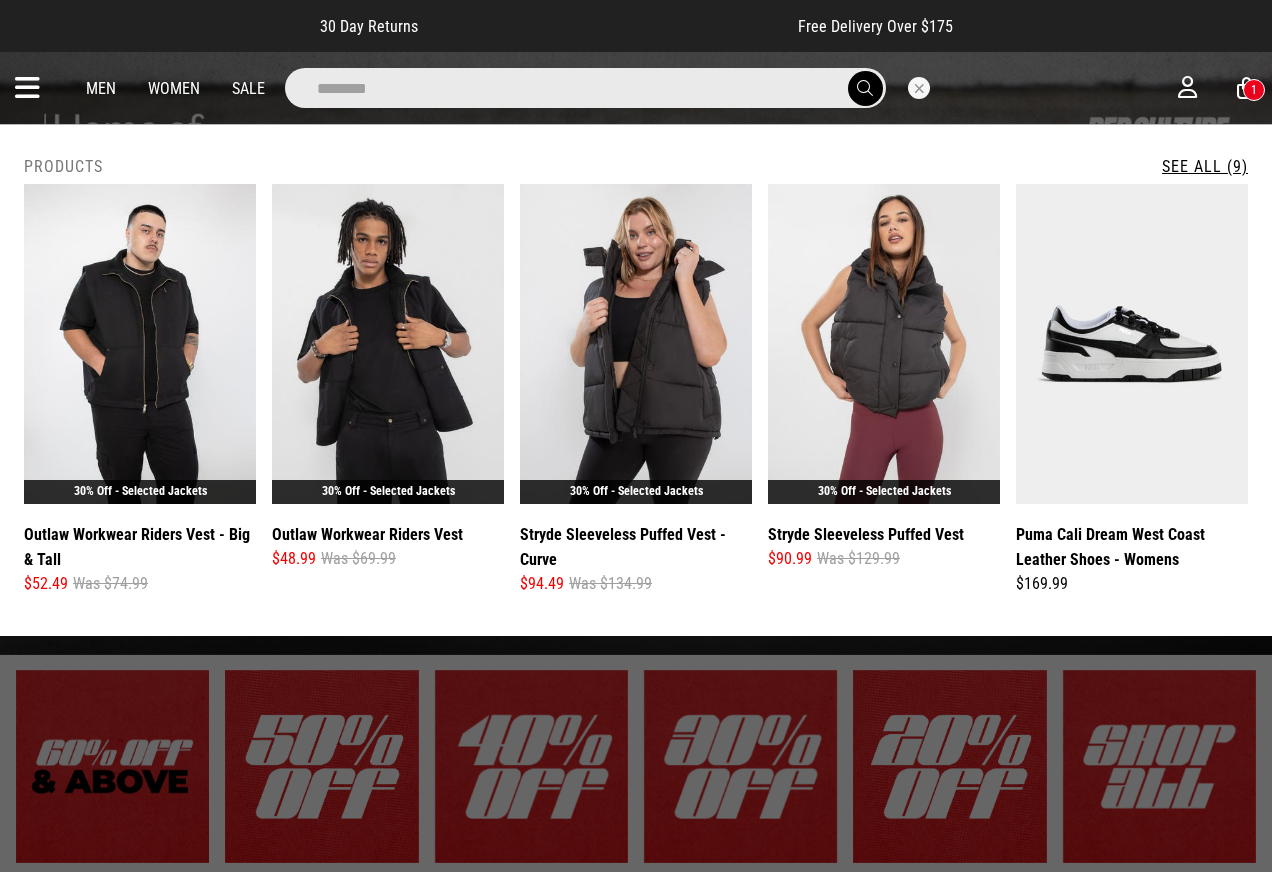 type on "********" 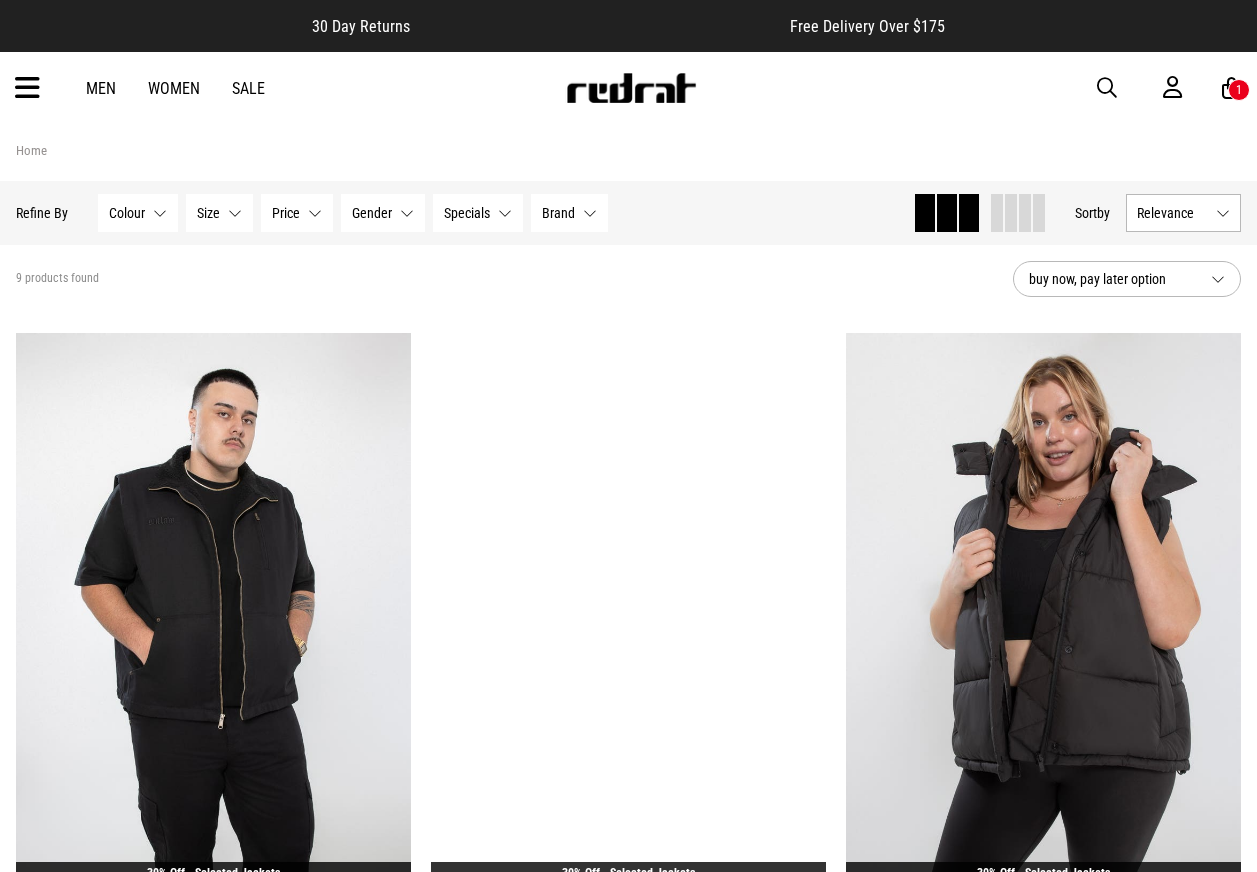 scroll, scrollTop: 600, scrollLeft: 0, axis: vertical 